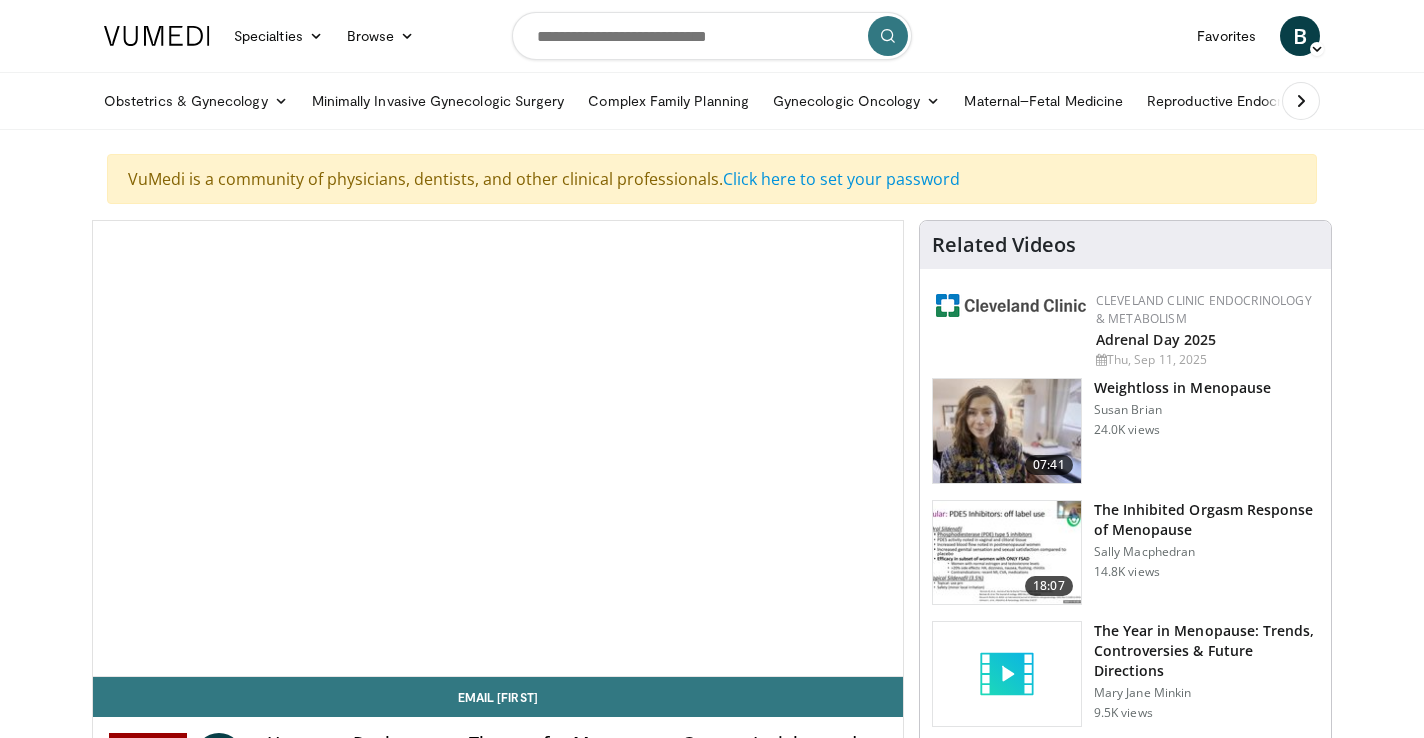 scroll, scrollTop: 0, scrollLeft: 0, axis: both 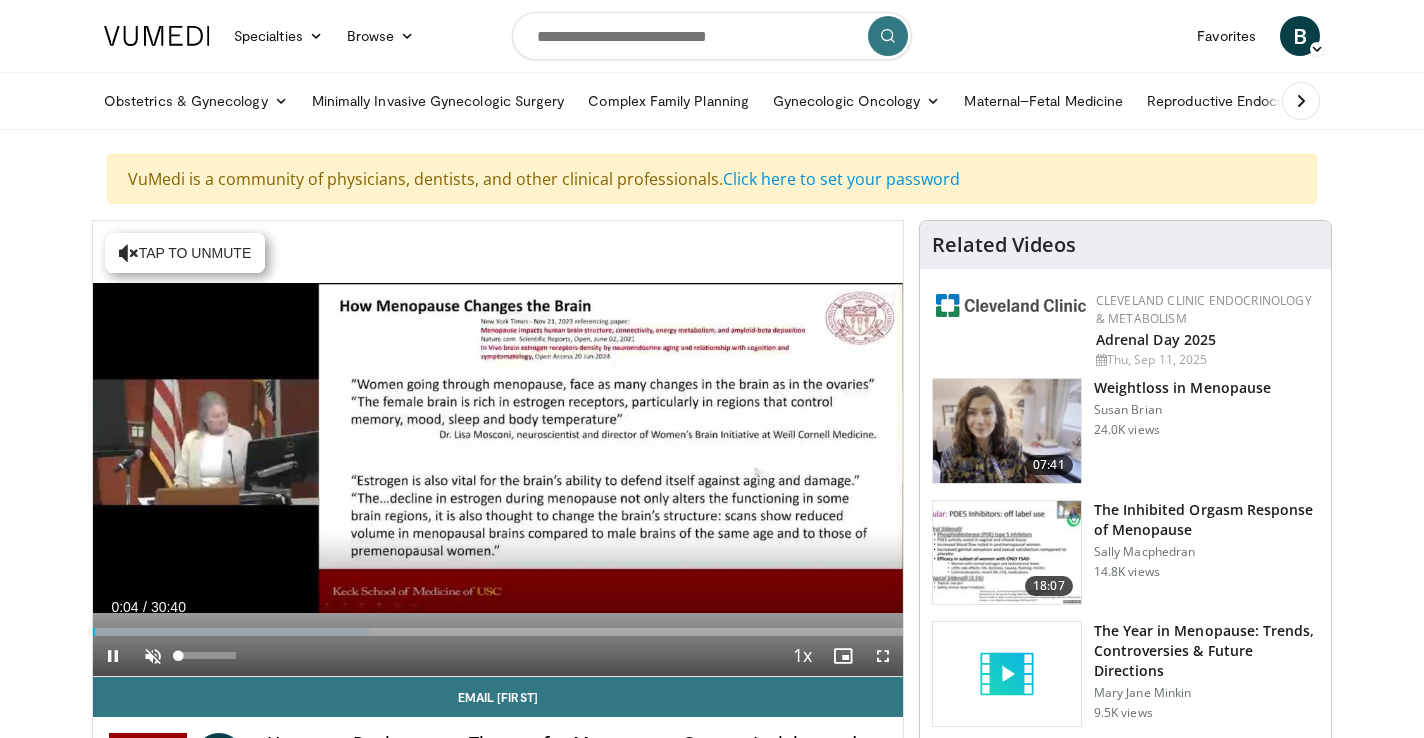 click at bounding box center (153, 656) 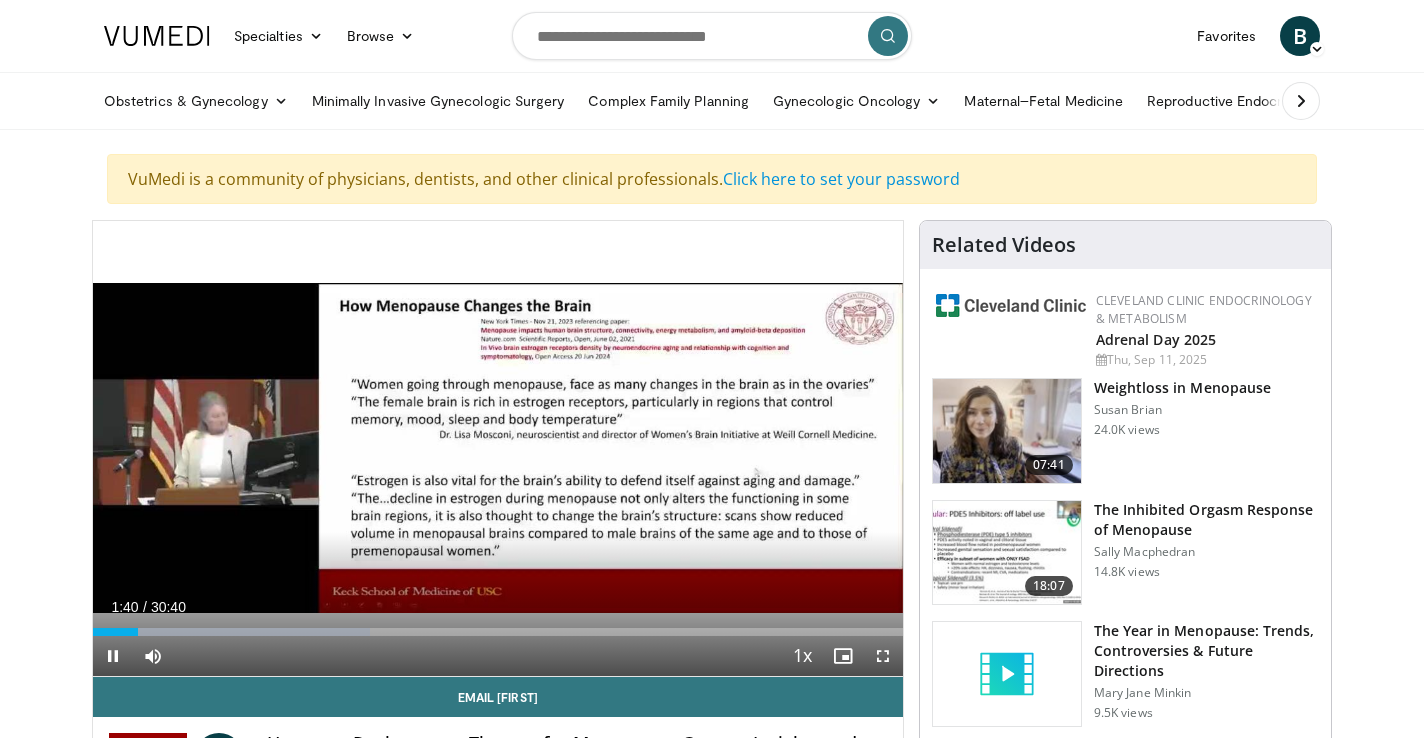 click at bounding box center (883, 656) 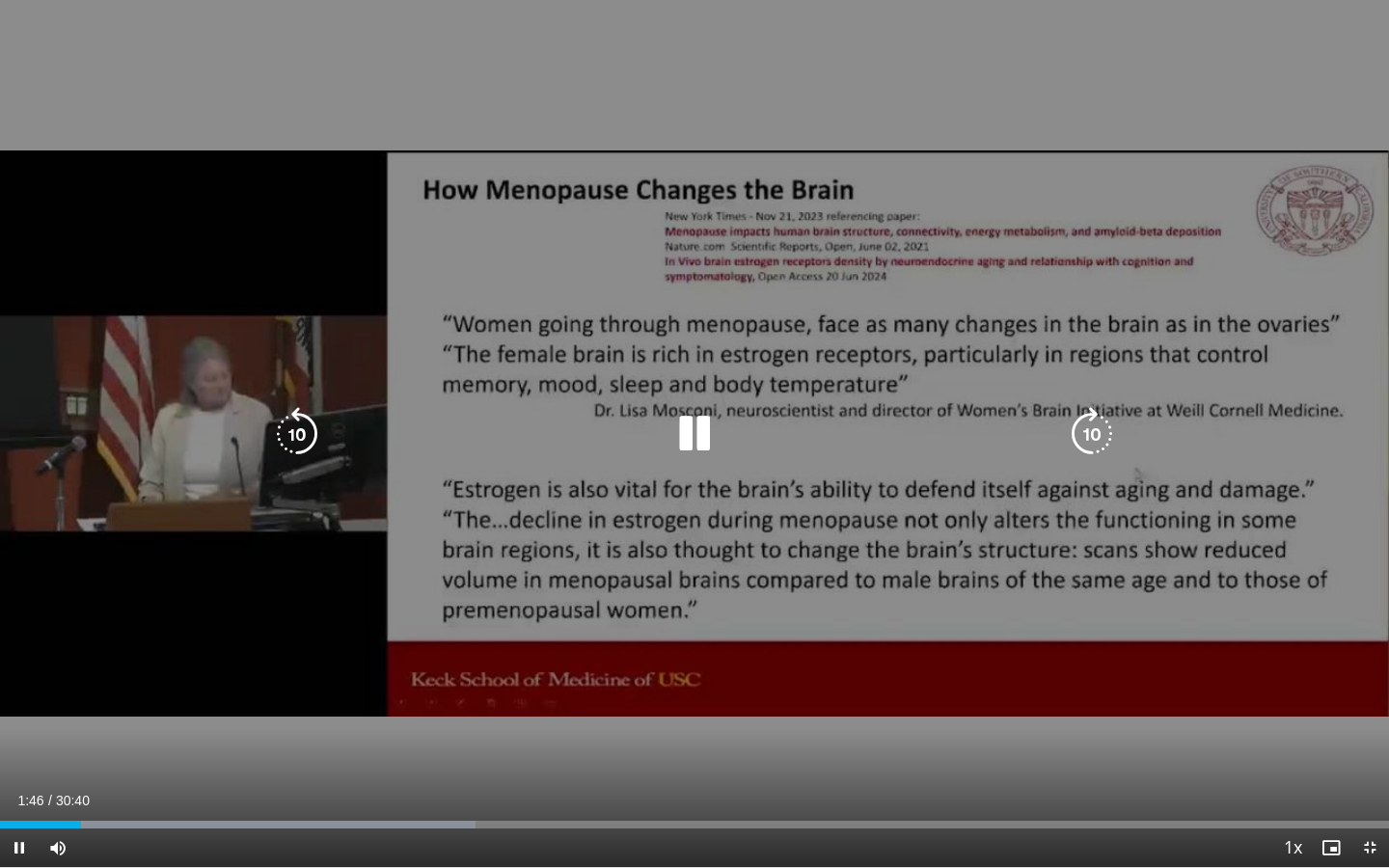 click on "10 seconds
Tap to unmute" at bounding box center (694, 433) 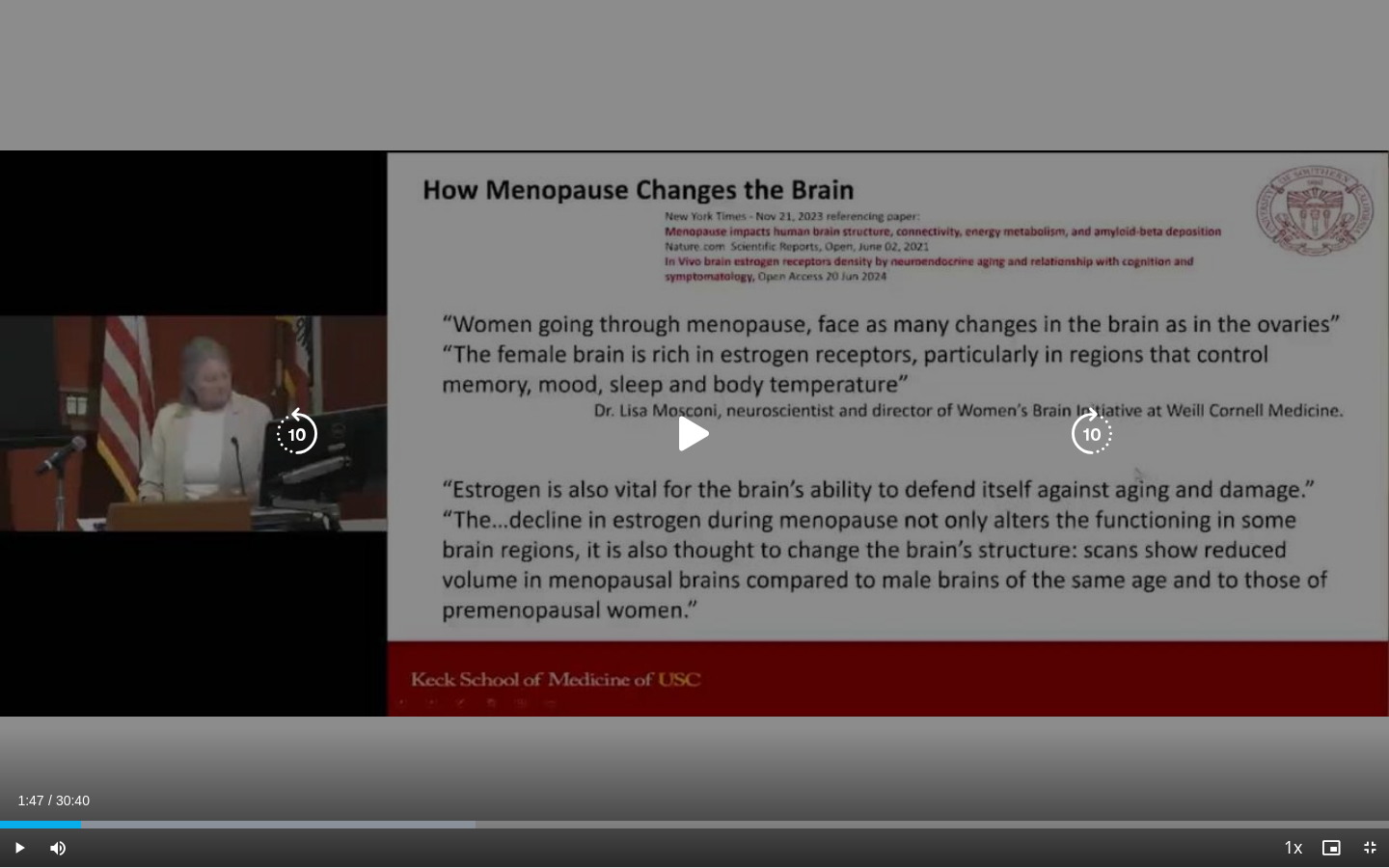 click on "10 seconds
Tap to unmute" at bounding box center (694, 433) 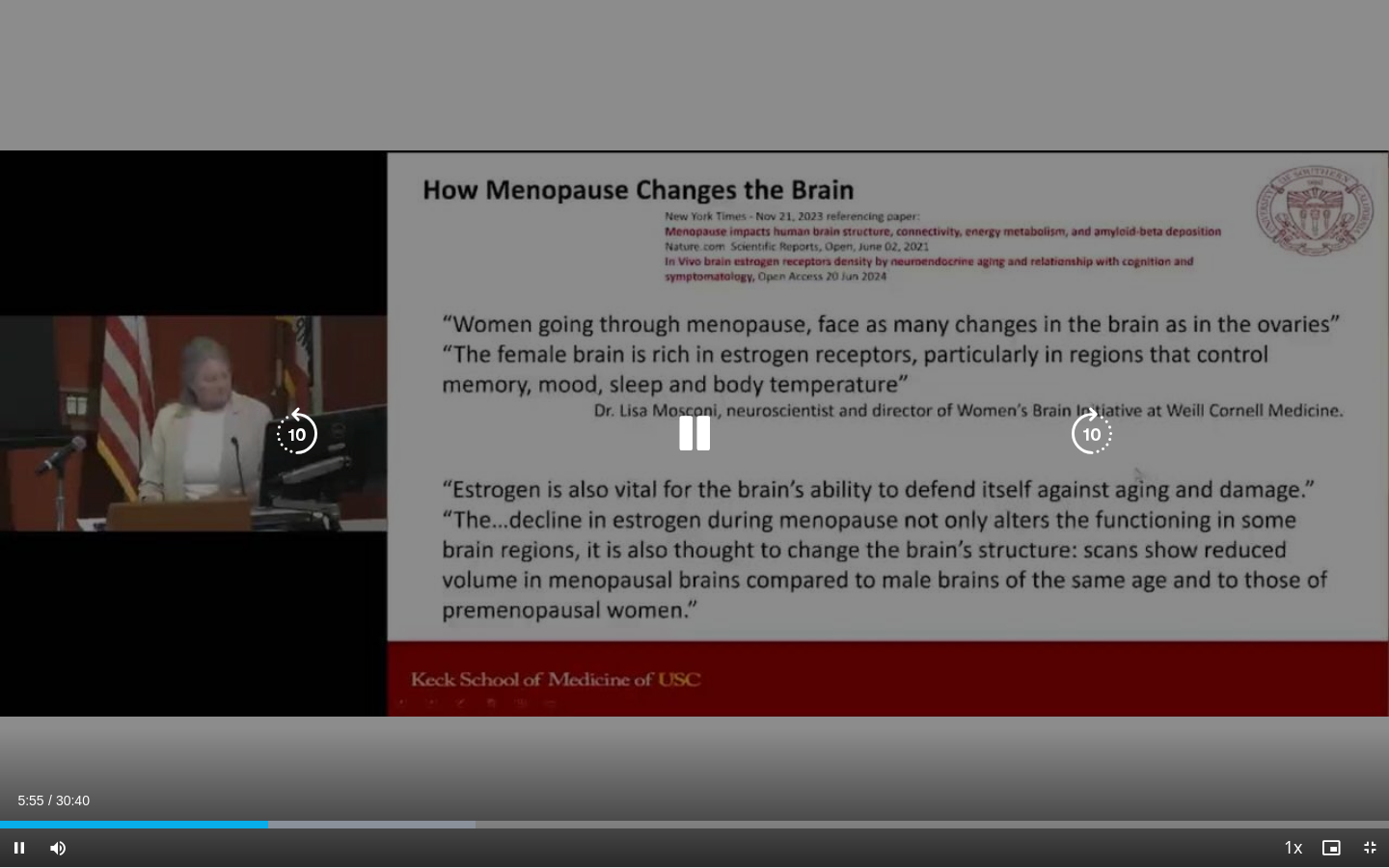click on "10 seconds
Tap to unmute" at bounding box center (694, 433) 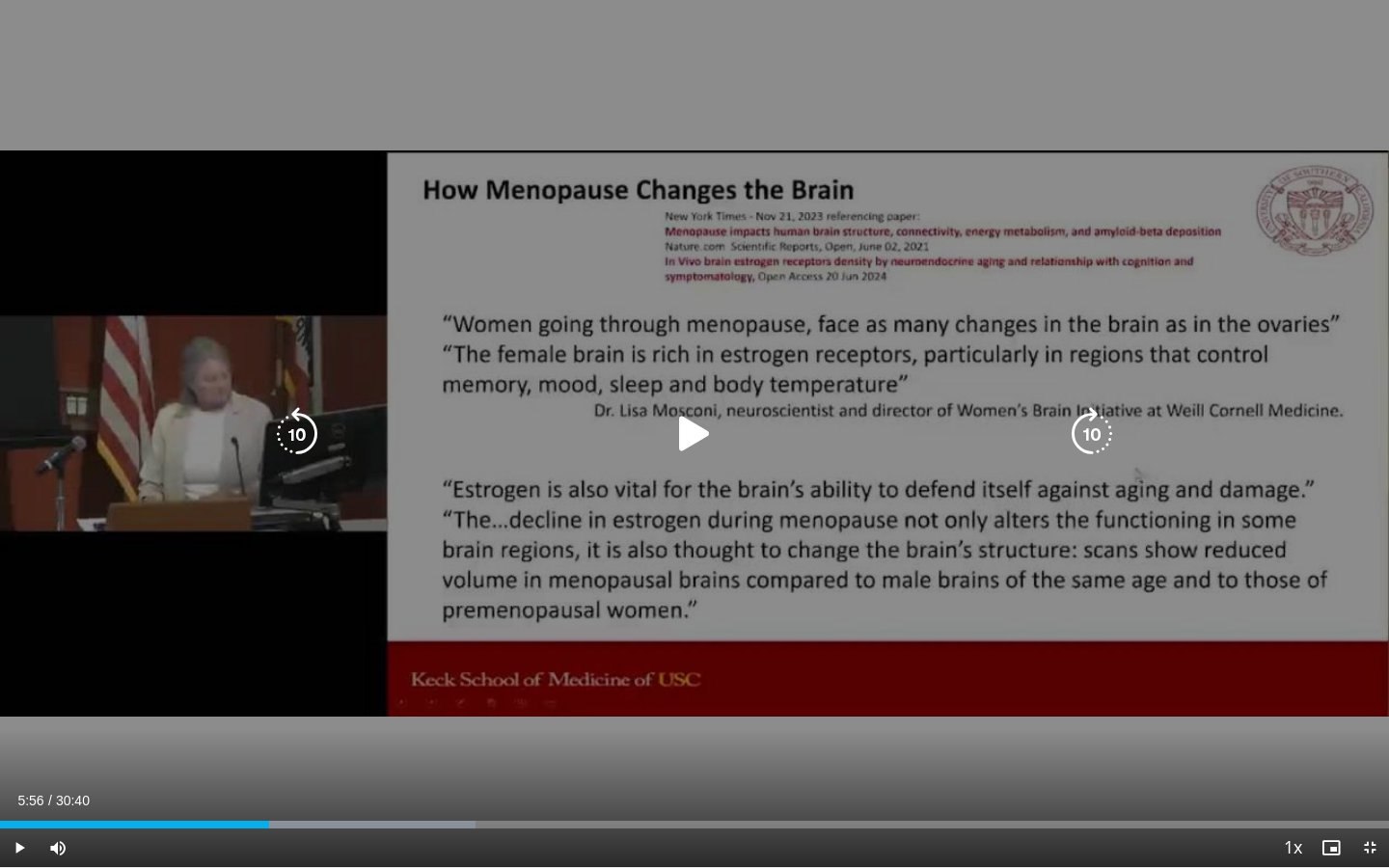 click on "10 seconds
Tap to unmute" at bounding box center (694, 433) 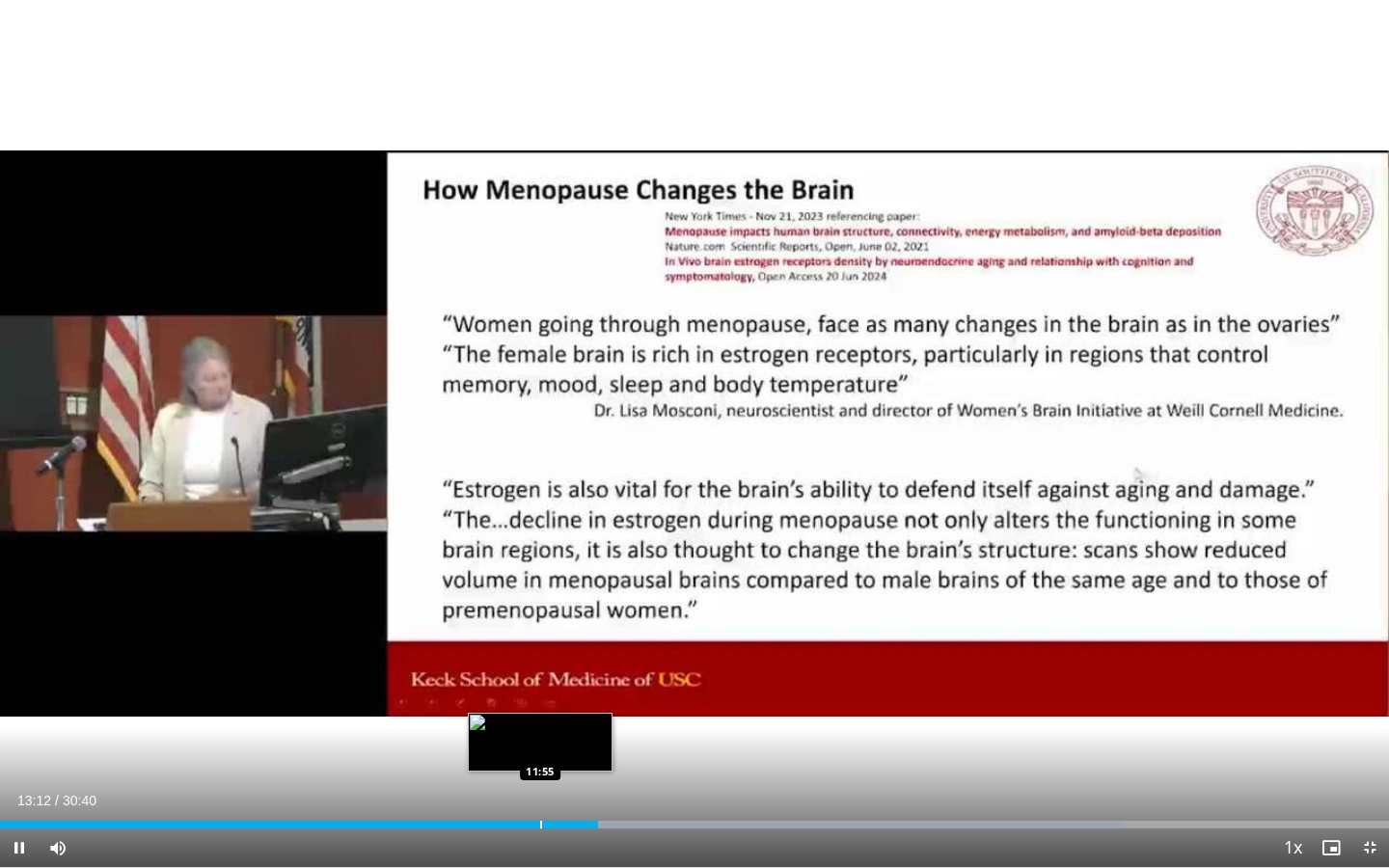 click on "Loaded :  80.97% 13:12 11:55" at bounding box center [694, 819] 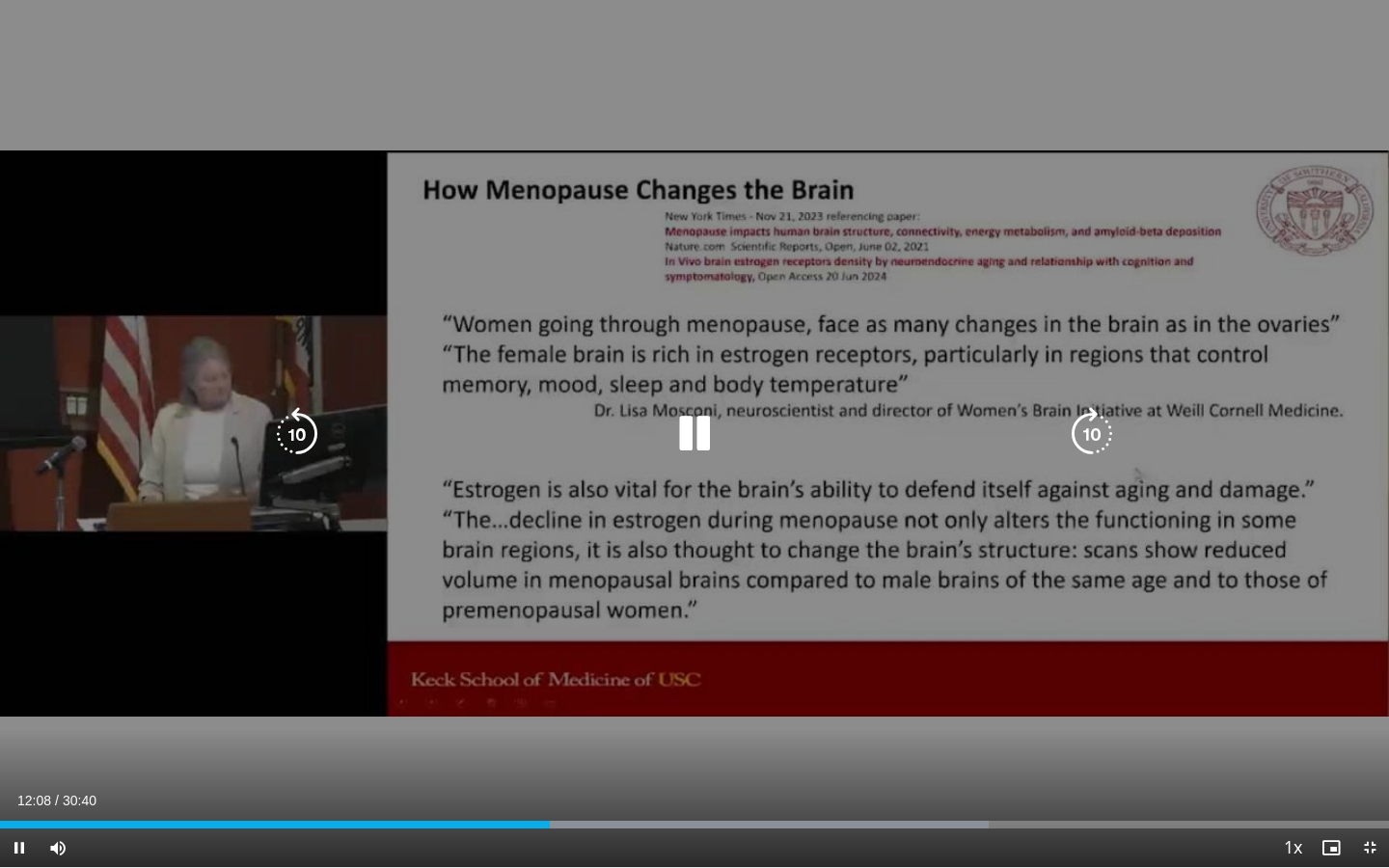 click on "10 seconds
Tap to unmute" at bounding box center [694, 433] 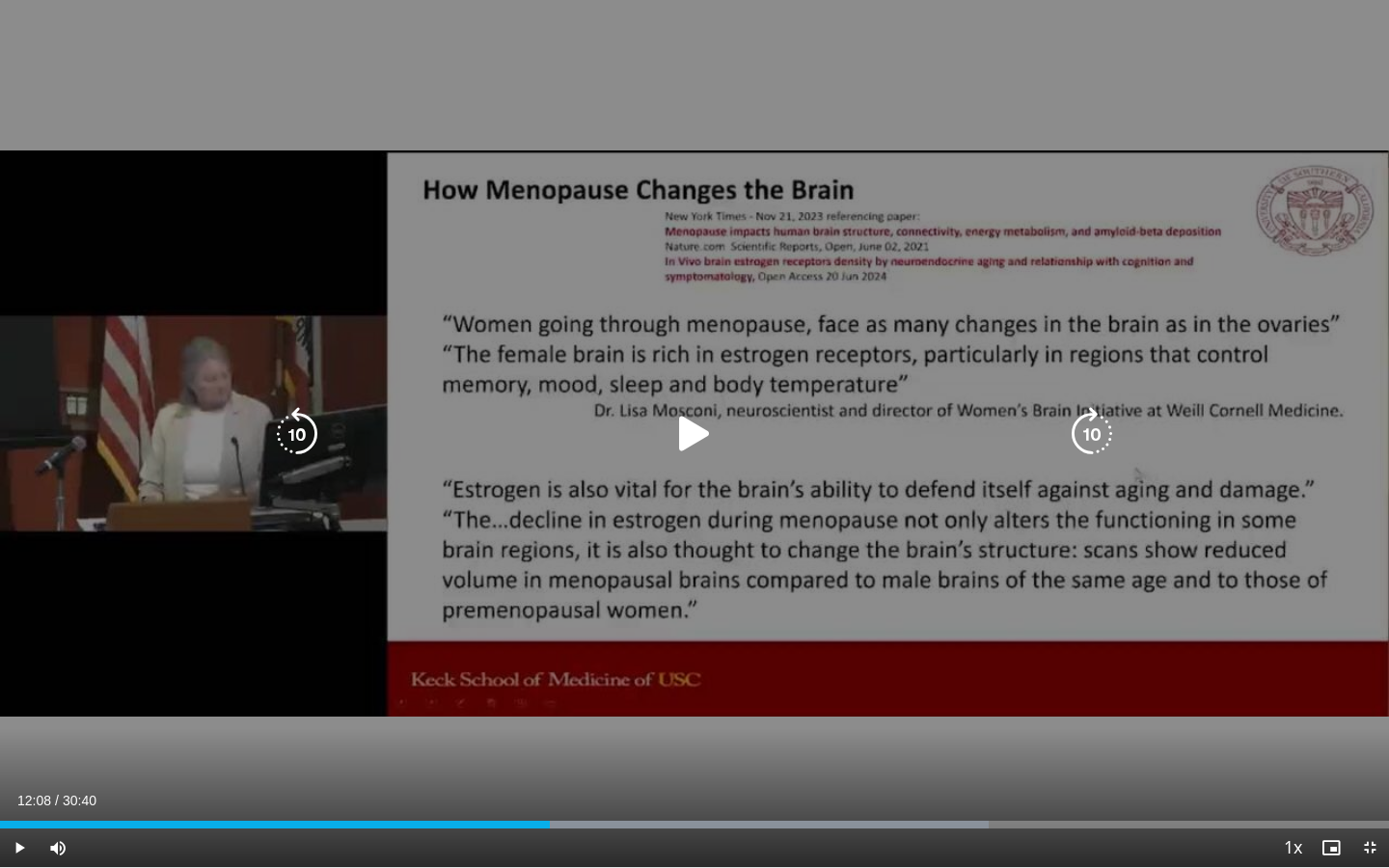 click on "10 seconds
Tap to unmute" at bounding box center (694, 433) 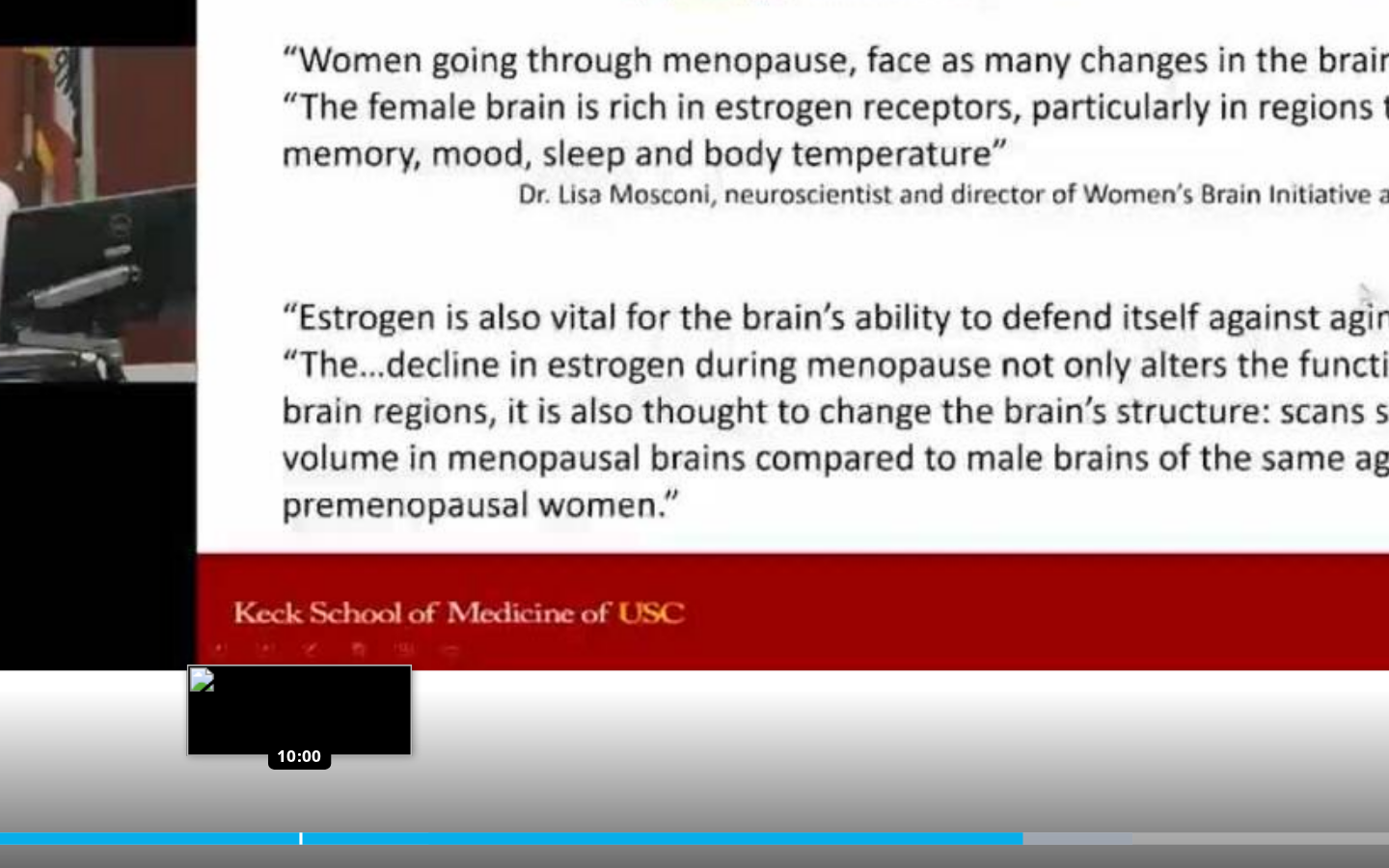 click on "Loaded :  71.18% 20:15 10:00" at bounding box center [694, 819] 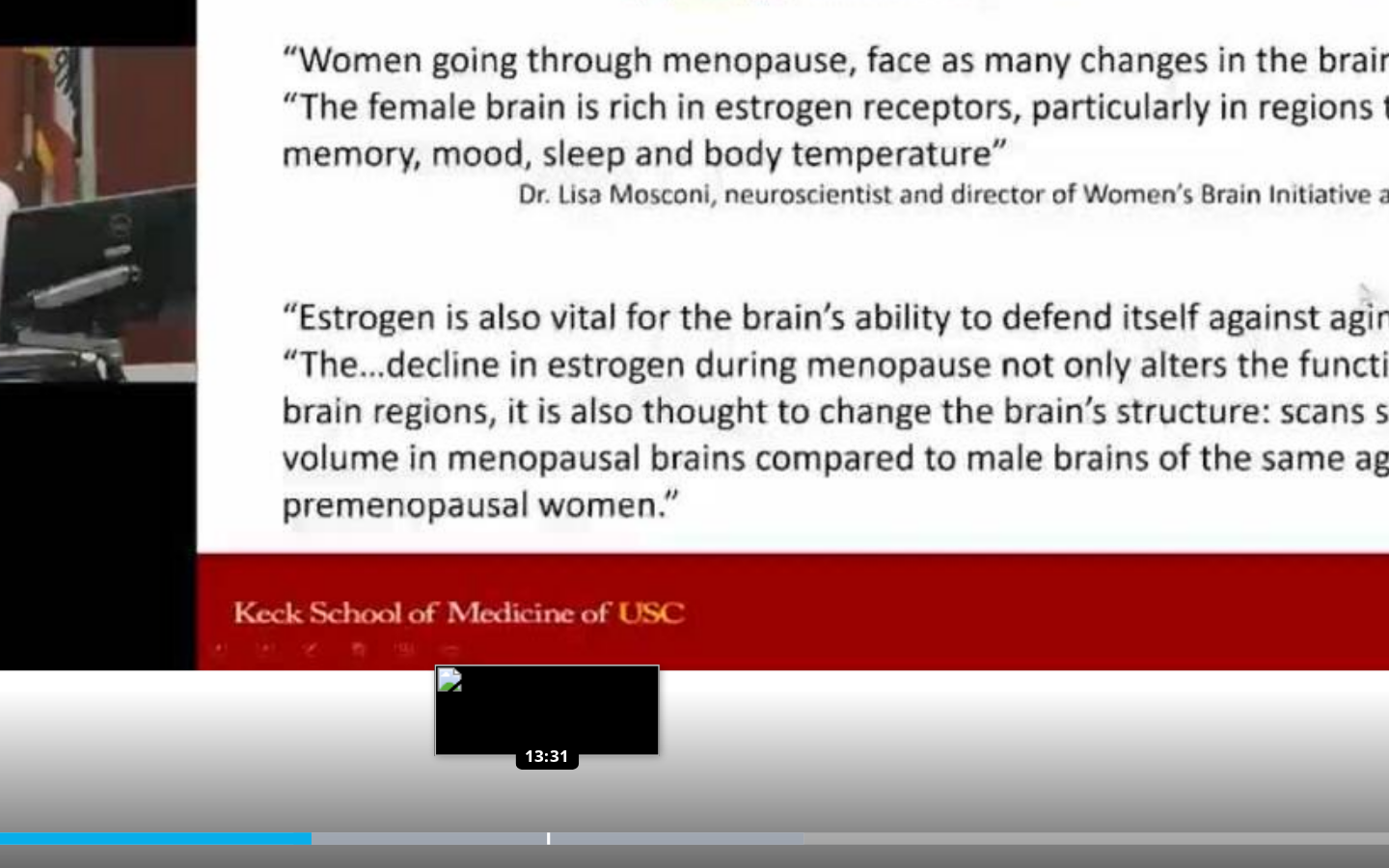 click on "**********" at bounding box center [694, 434] 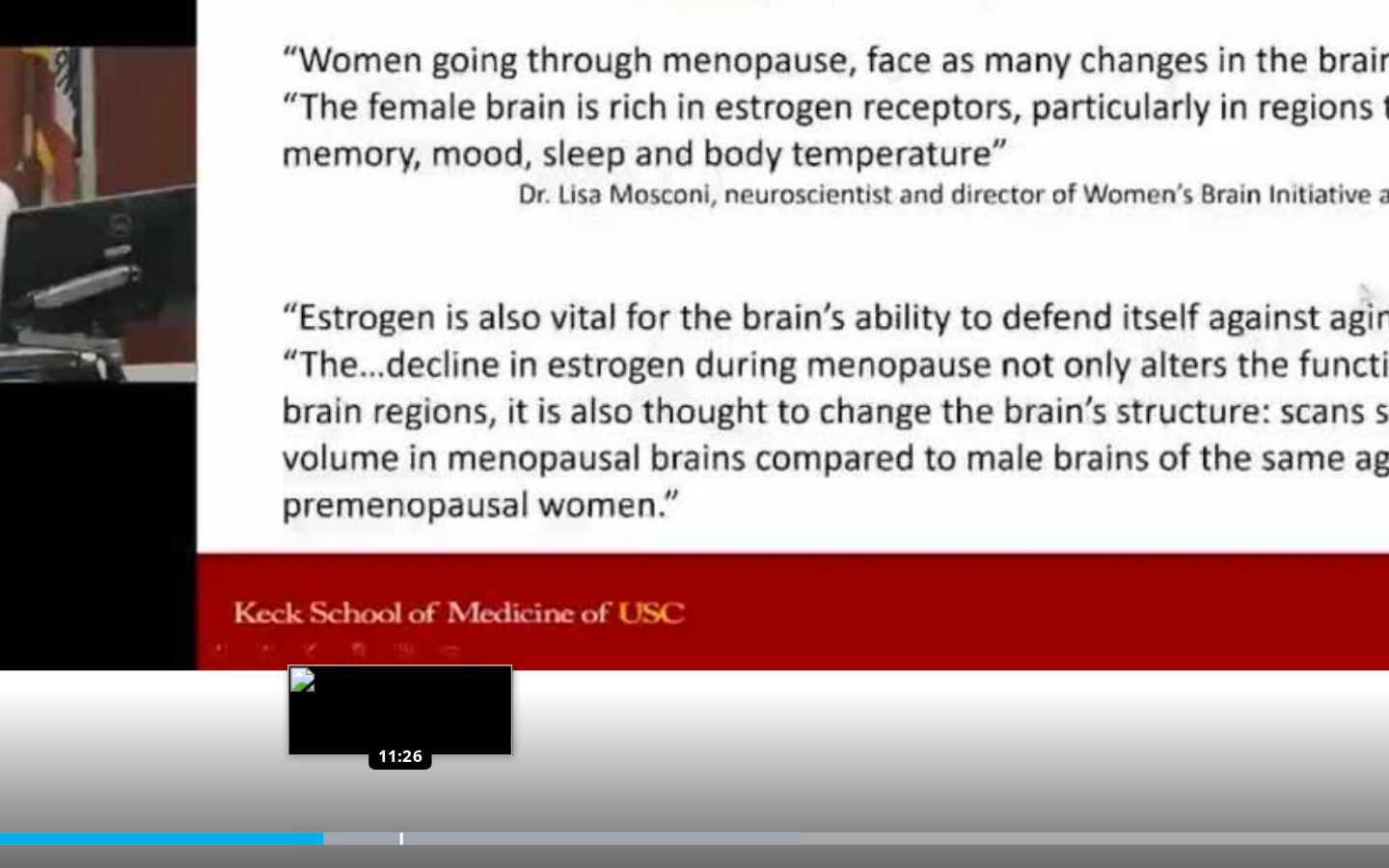click on "Loaded :  55.97% 10:20 11:26" at bounding box center [694, 825] 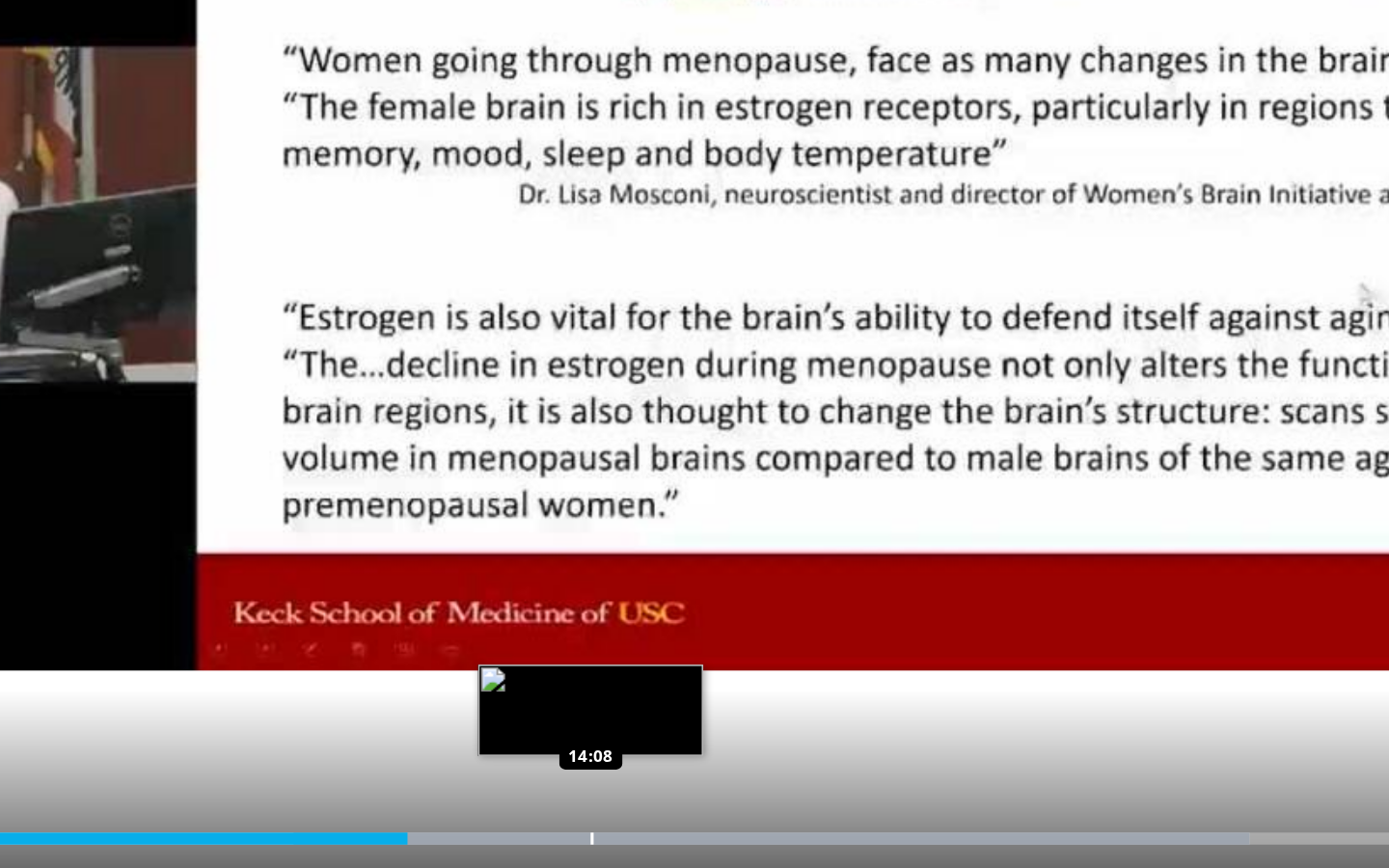 click on "Loaded :  76.62% 11:32 14:08" at bounding box center [694, 819] 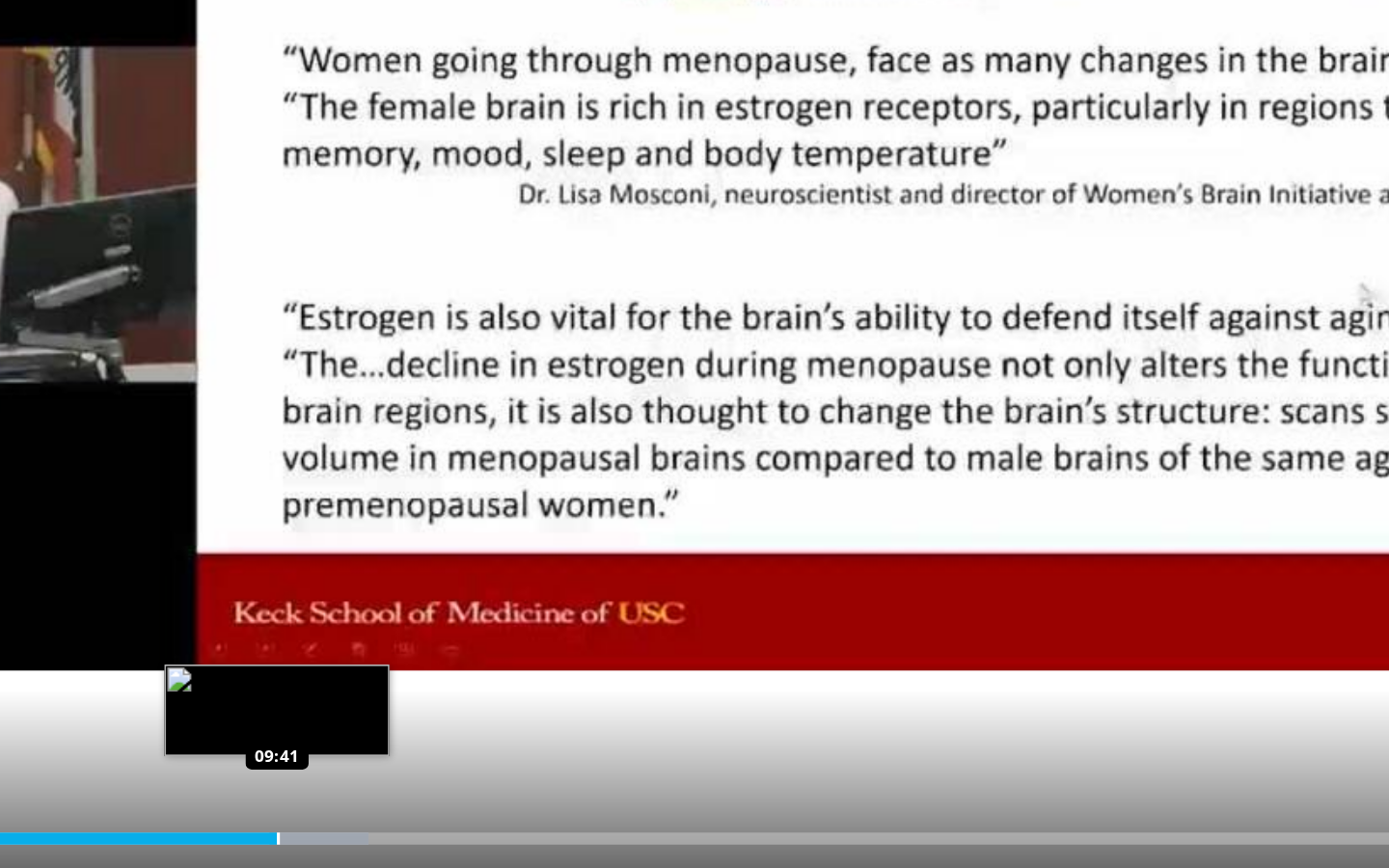 drag, startPoint x: 218, startPoint y: 538, endPoint x: 422, endPoint y: 536, distance: 204.0098 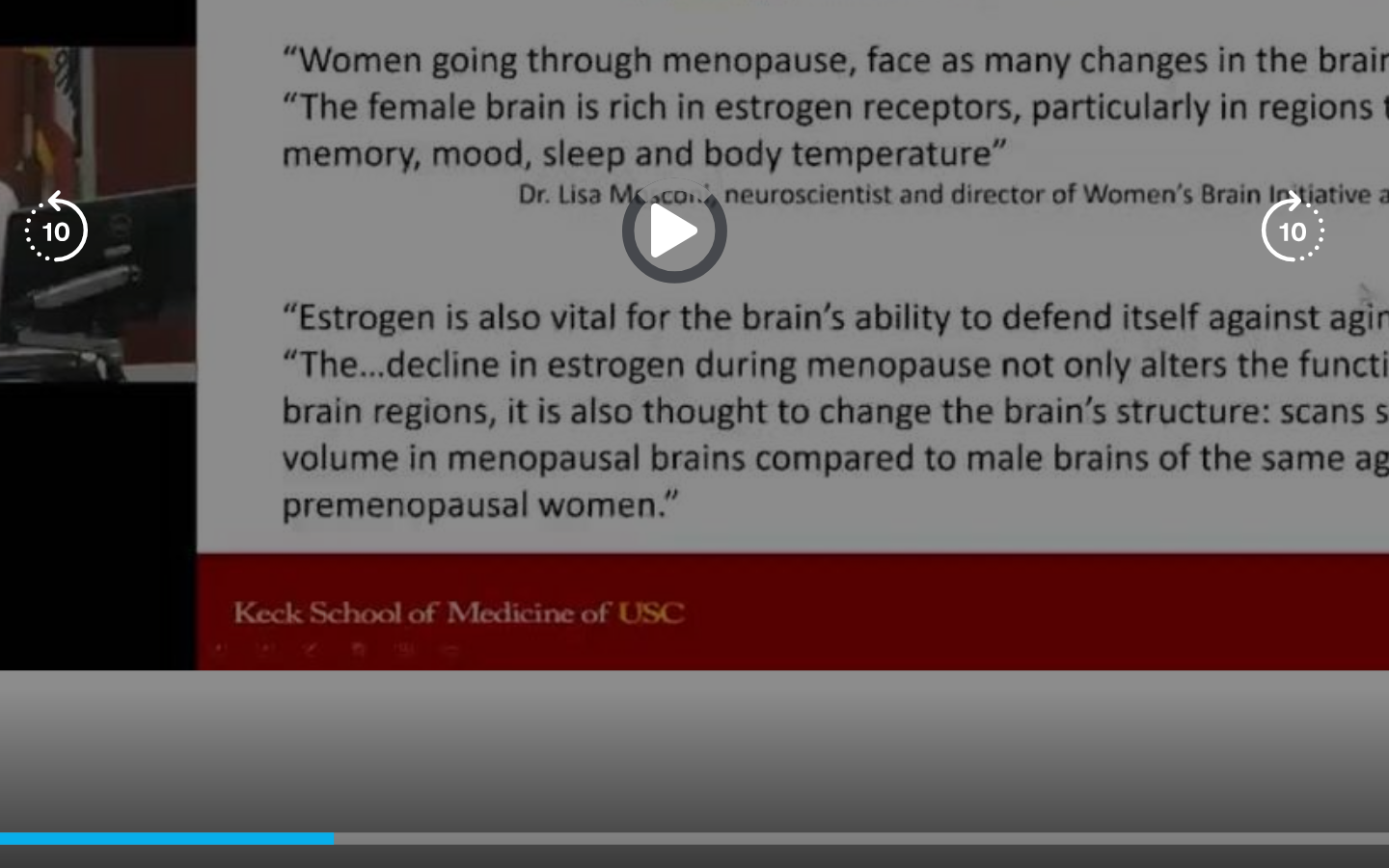drag, startPoint x: 176, startPoint y: 537, endPoint x: 484, endPoint y: 520, distance: 308.4688 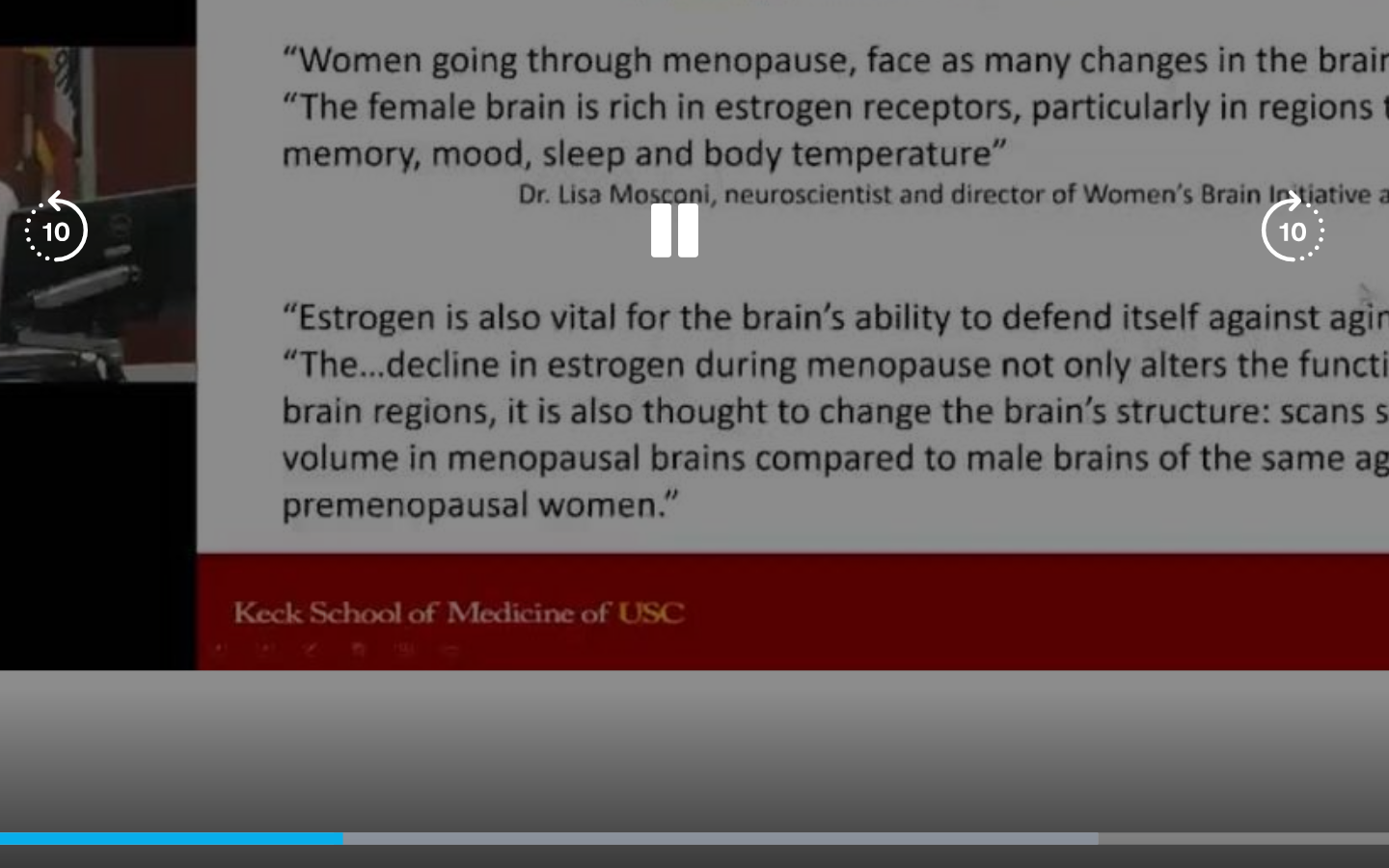 click at bounding box center [1092, 434] 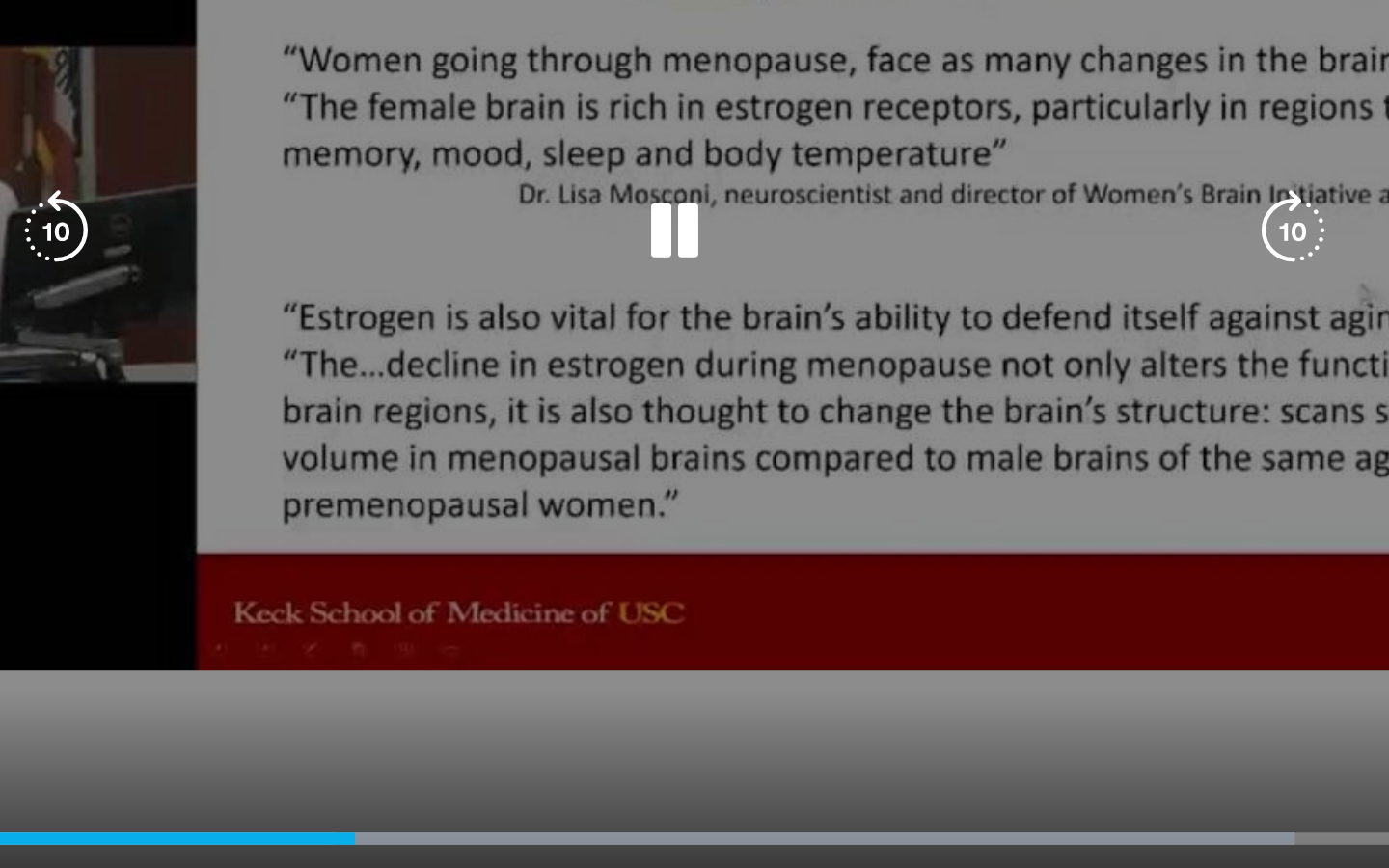 click at bounding box center [1092, 434] 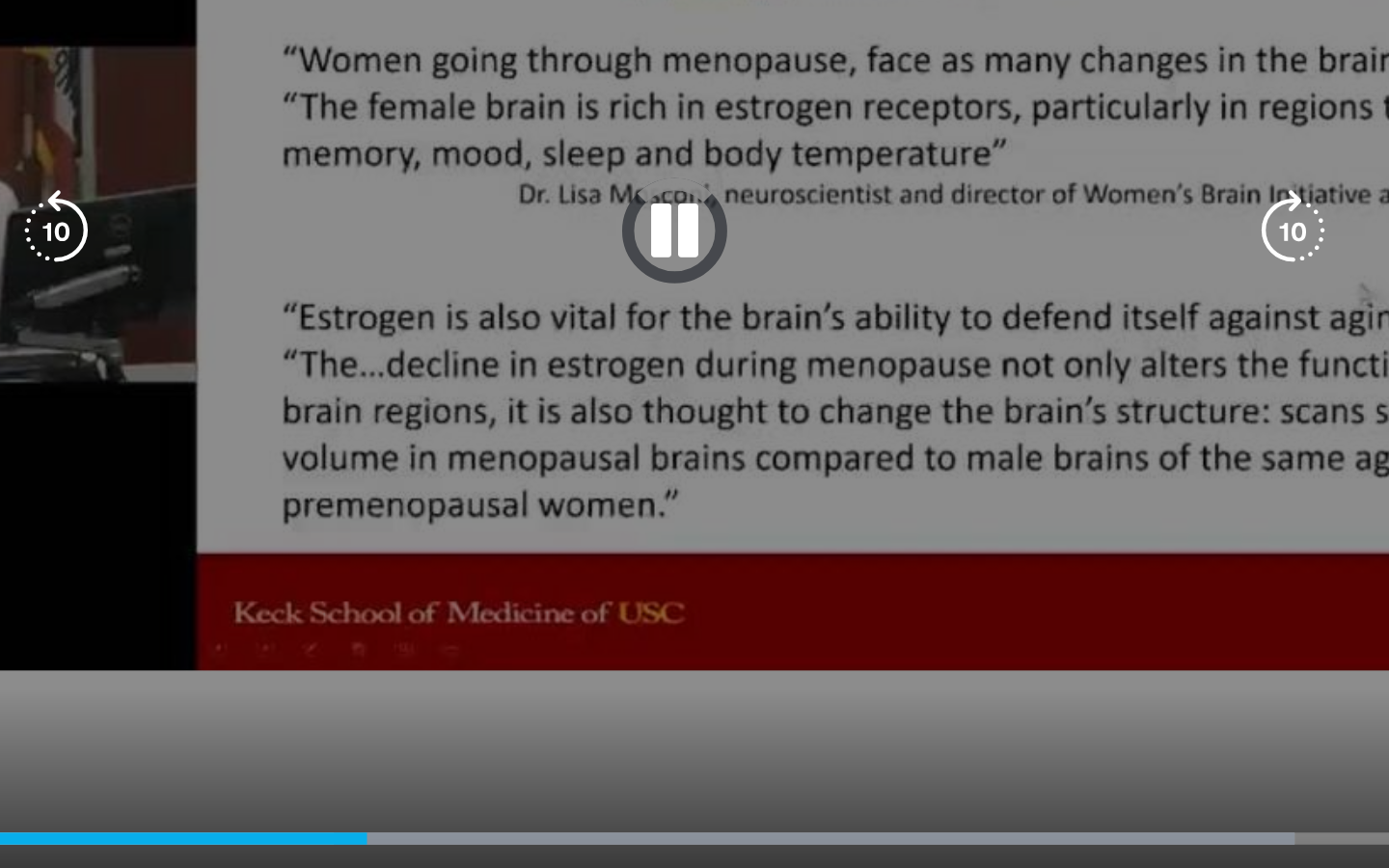 click at bounding box center [1092, 434] 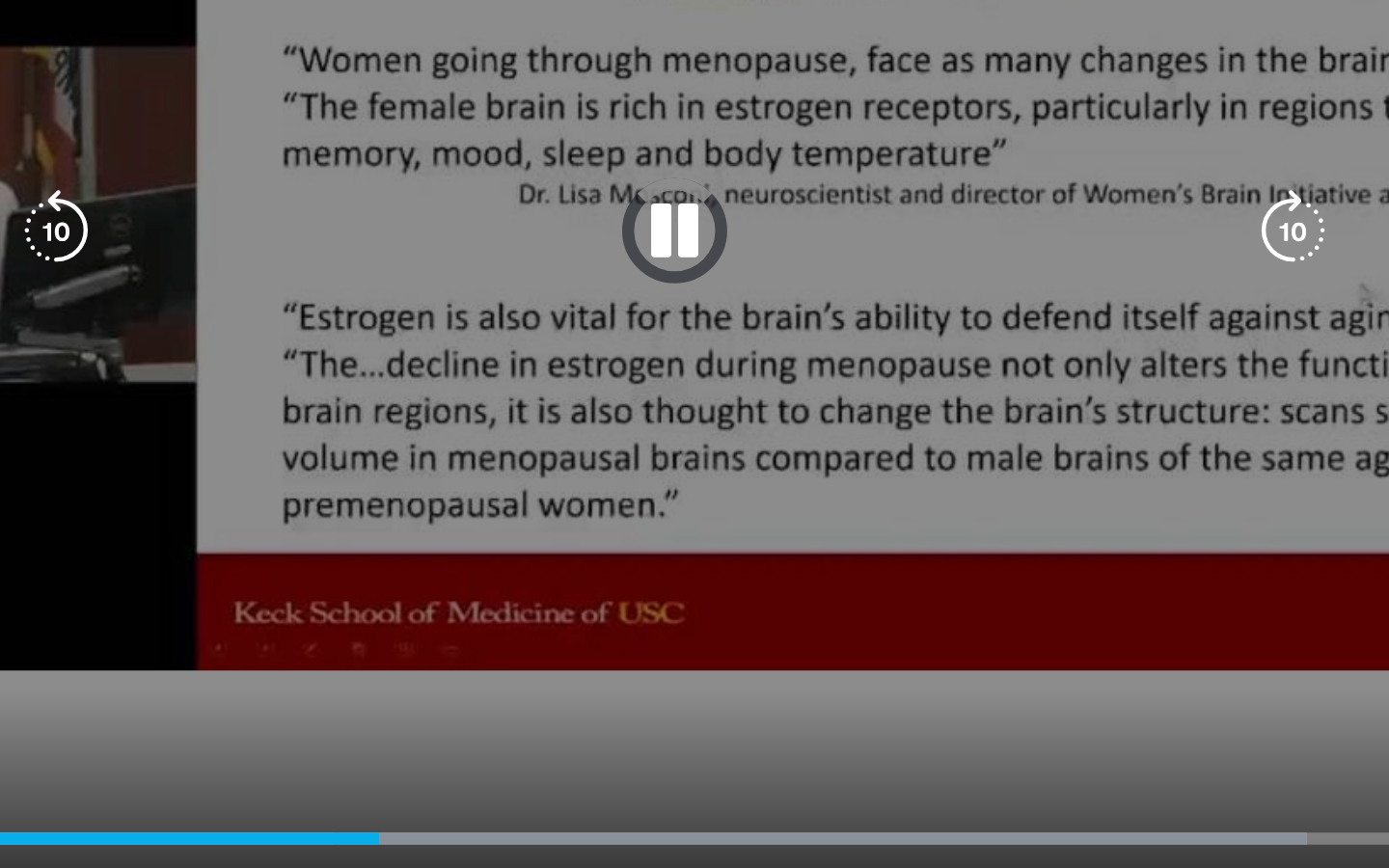 click at bounding box center [1092, 434] 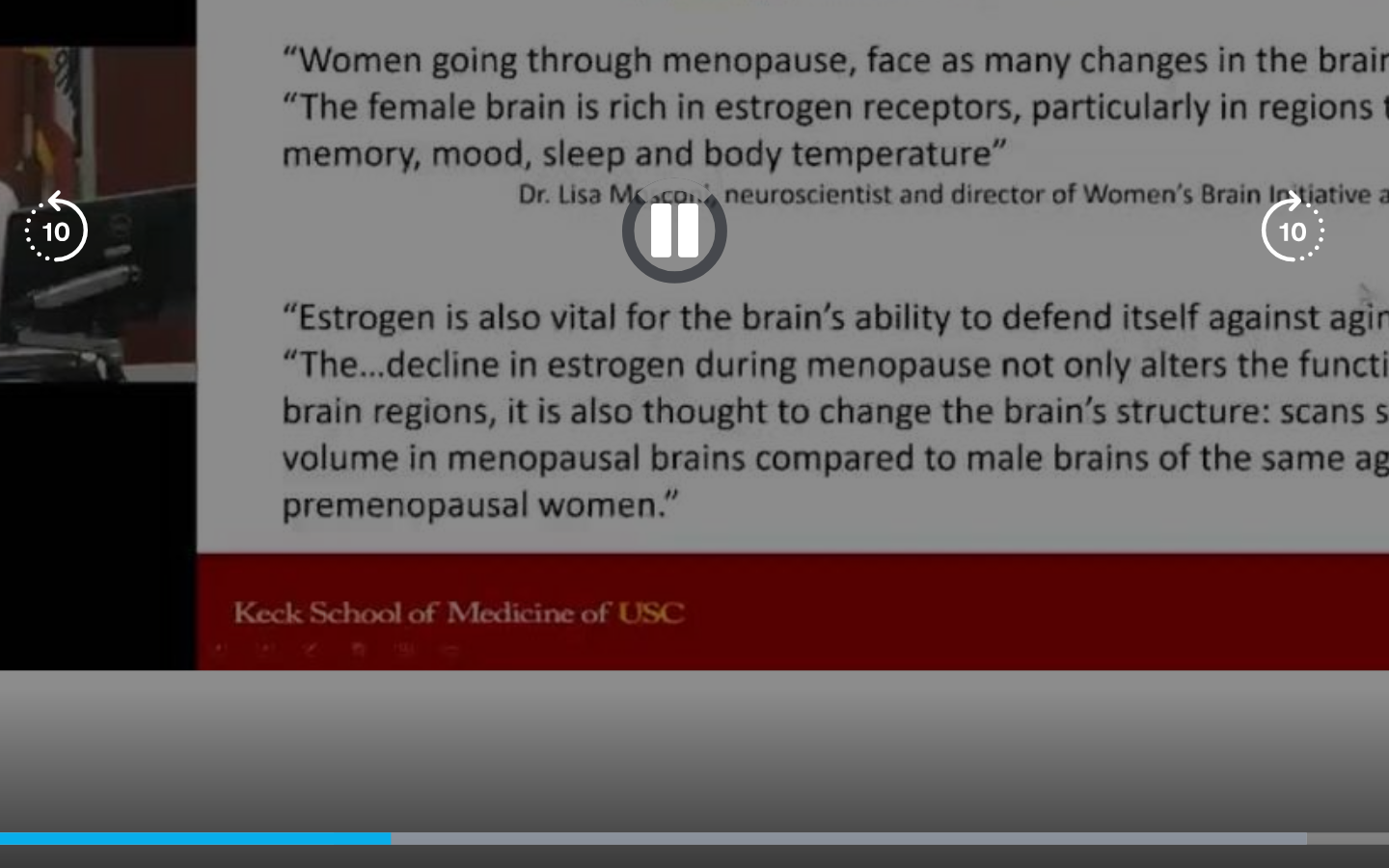 click at bounding box center [1092, 434] 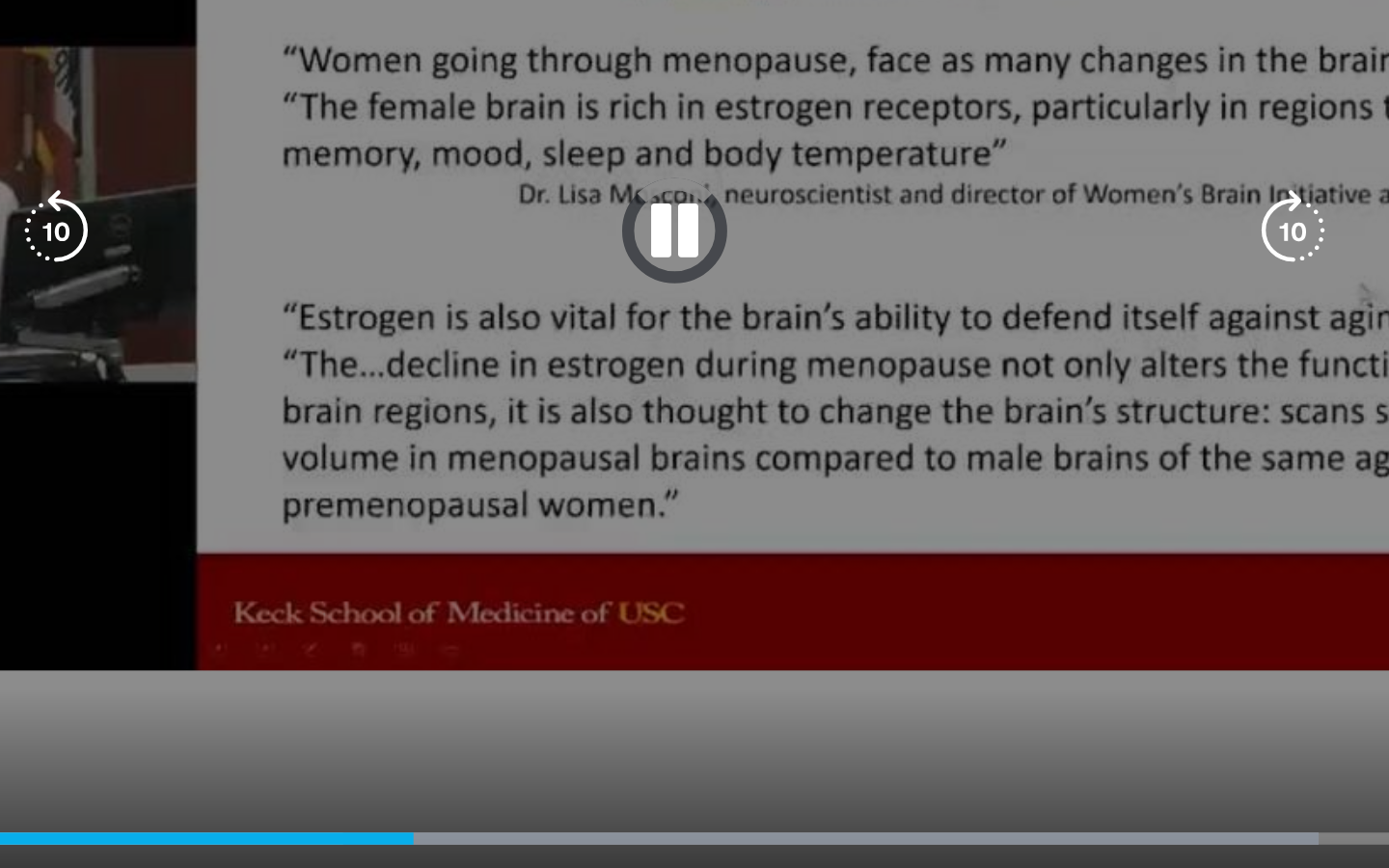 click at bounding box center (1092, 434) 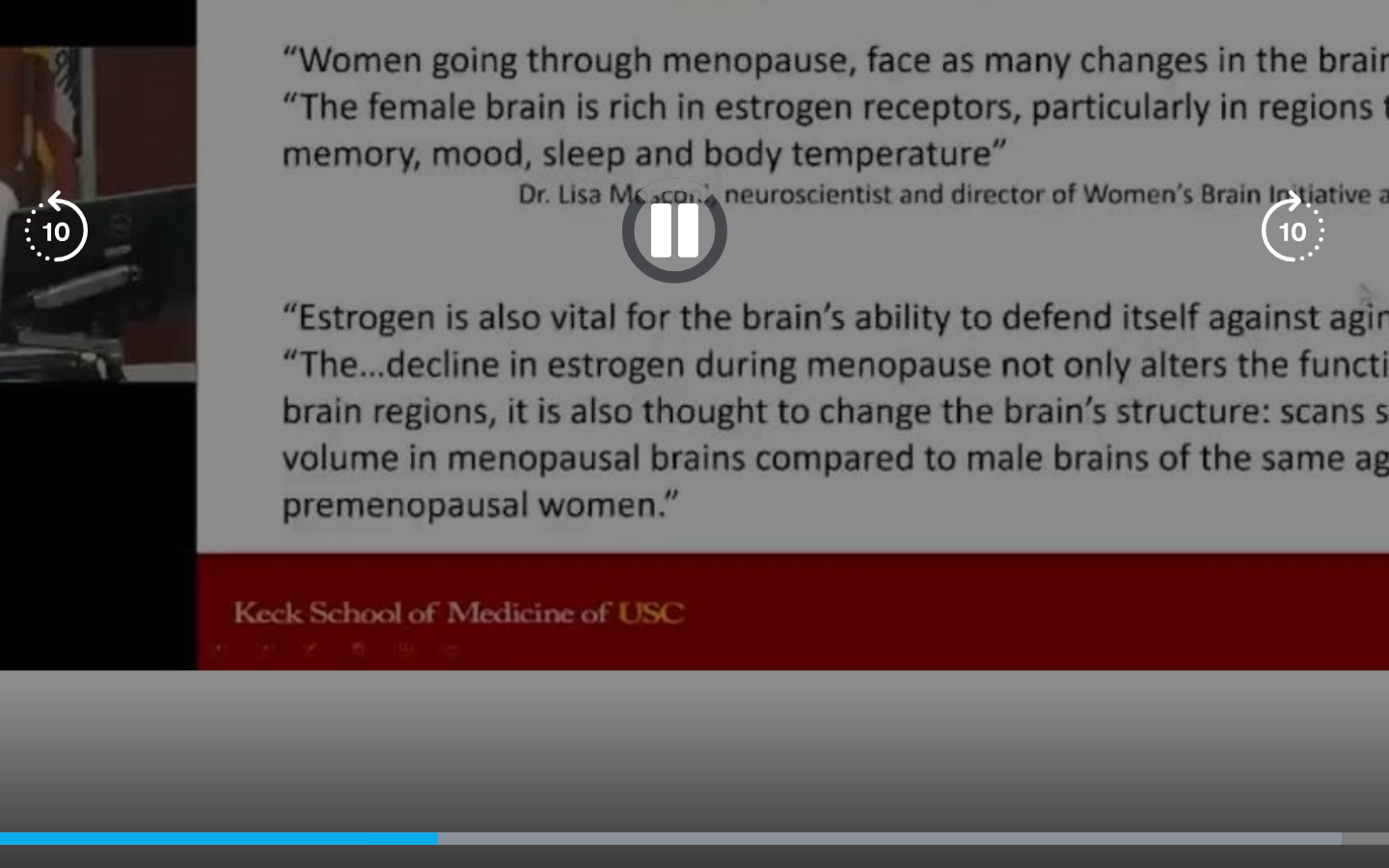 click at bounding box center [1092, 434] 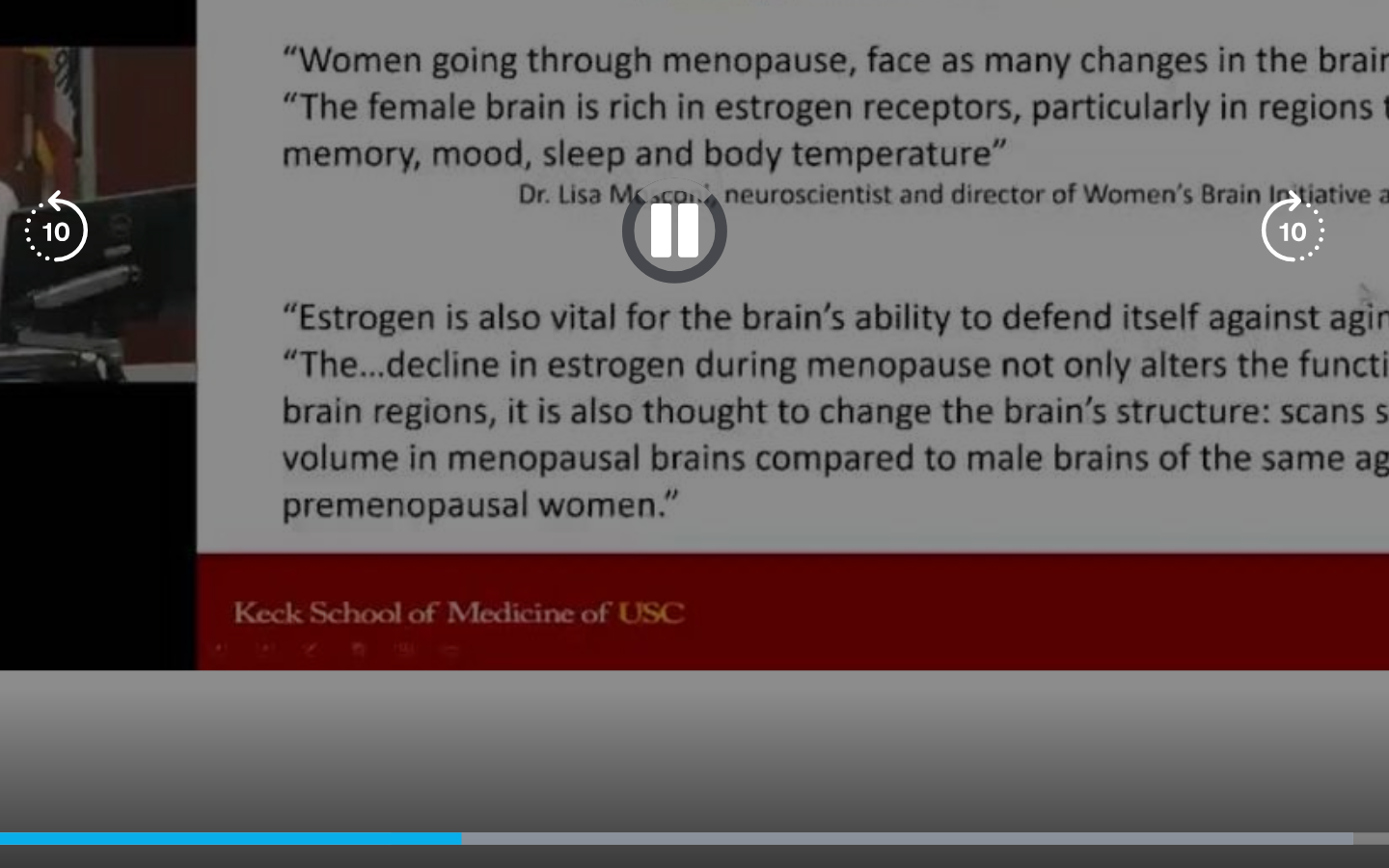 click at bounding box center [1092, 434] 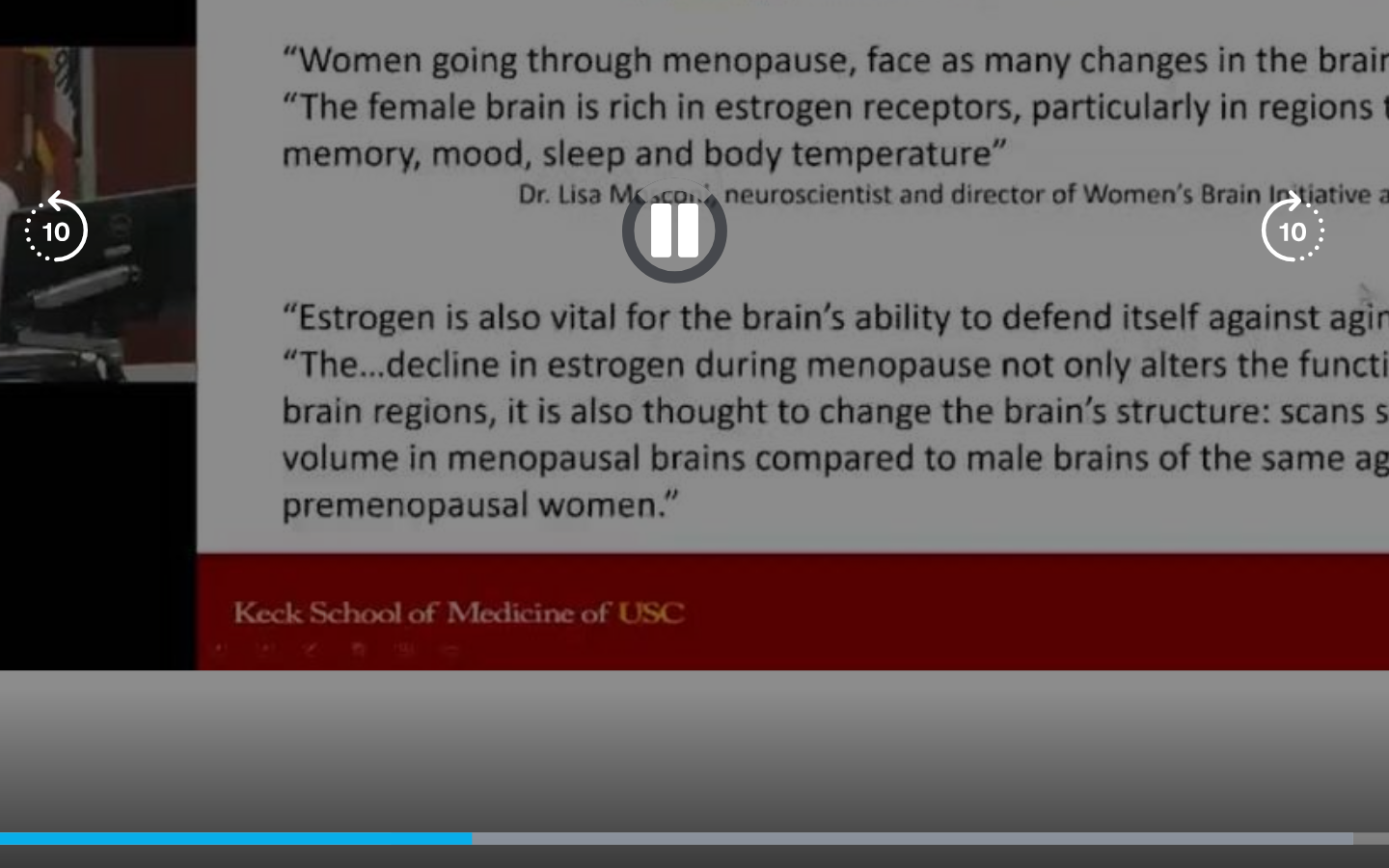 click at bounding box center (1092, 434) 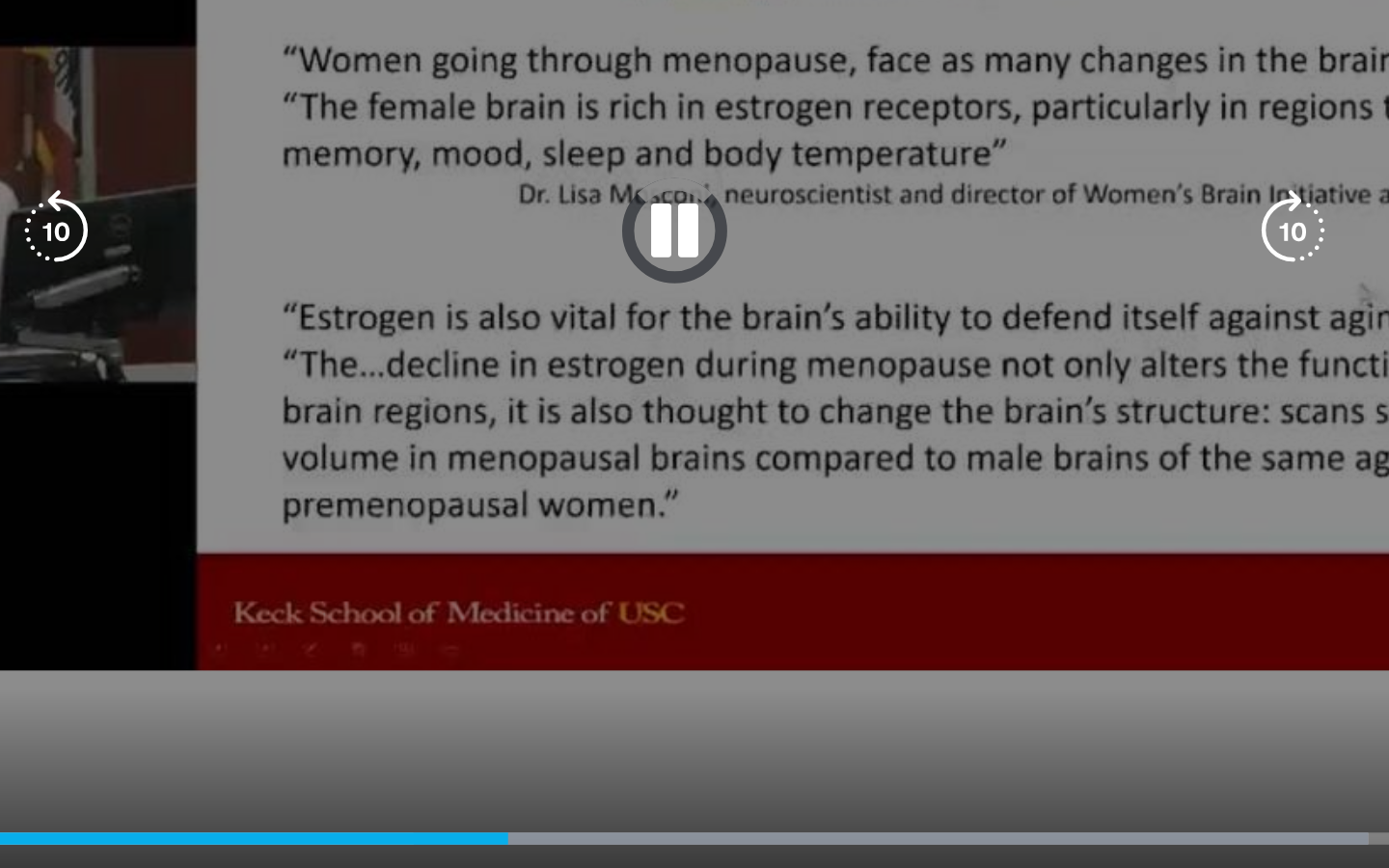 click at bounding box center (1092, 434) 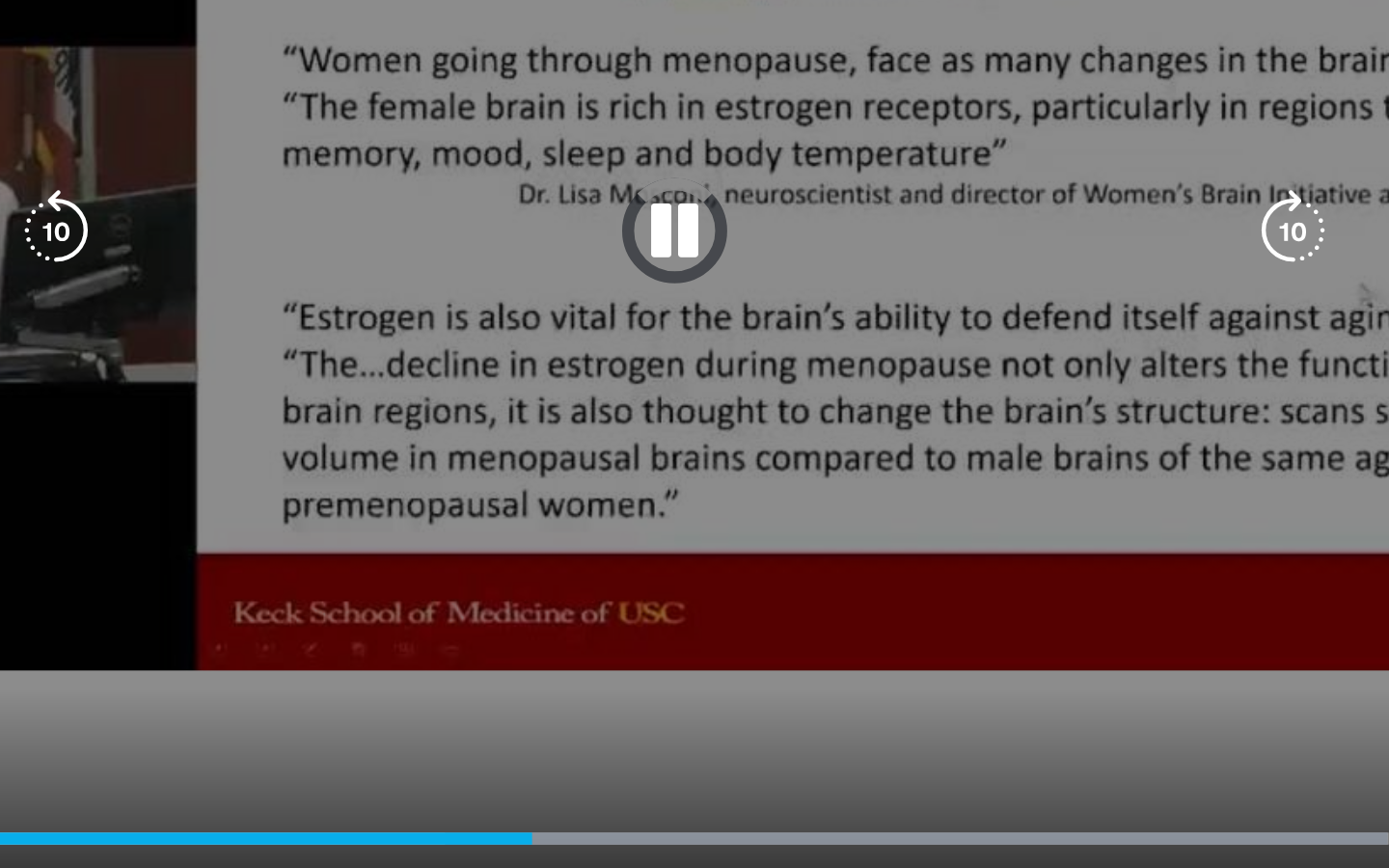 click at bounding box center (1092, 434) 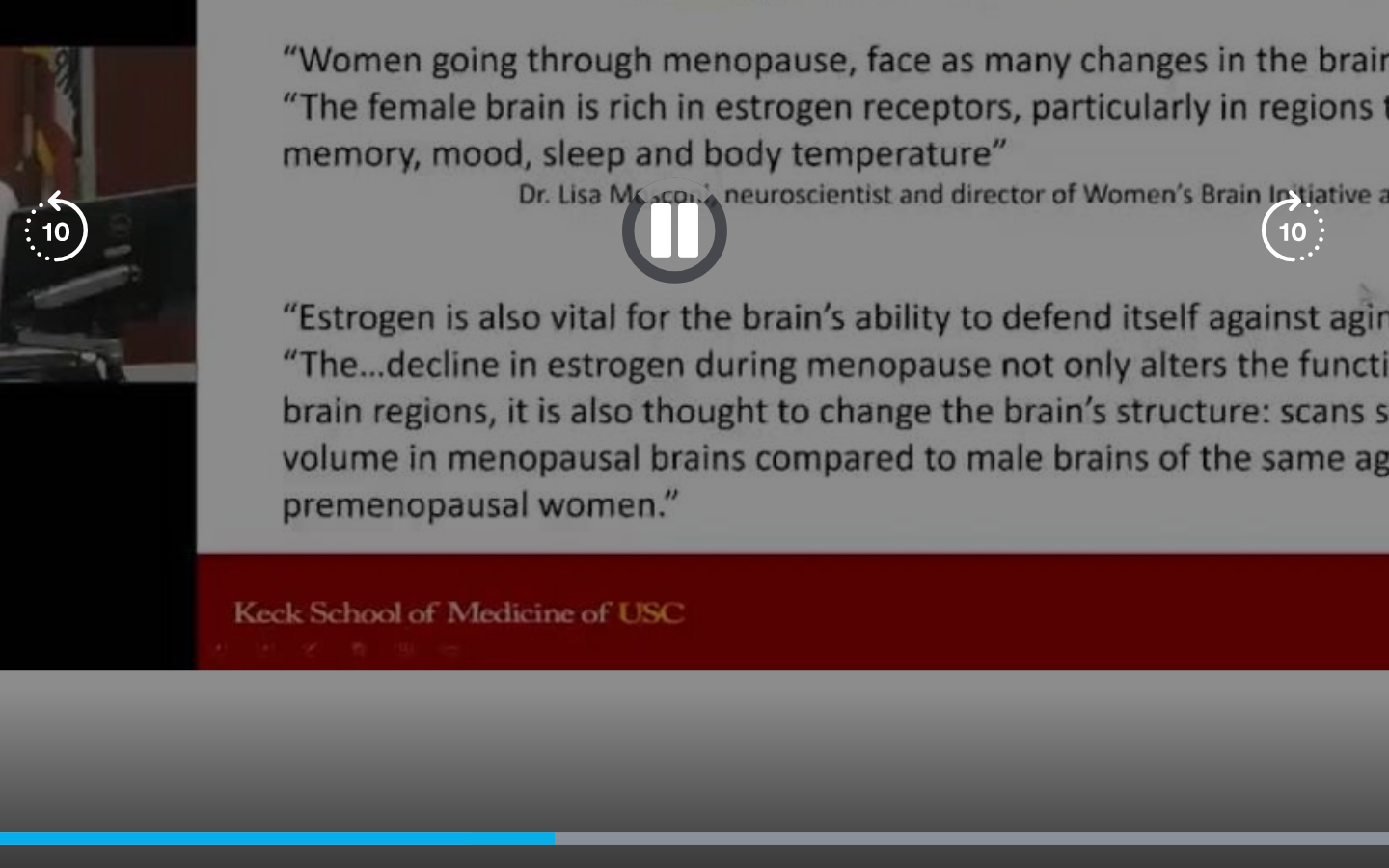 click at bounding box center (1092, 434) 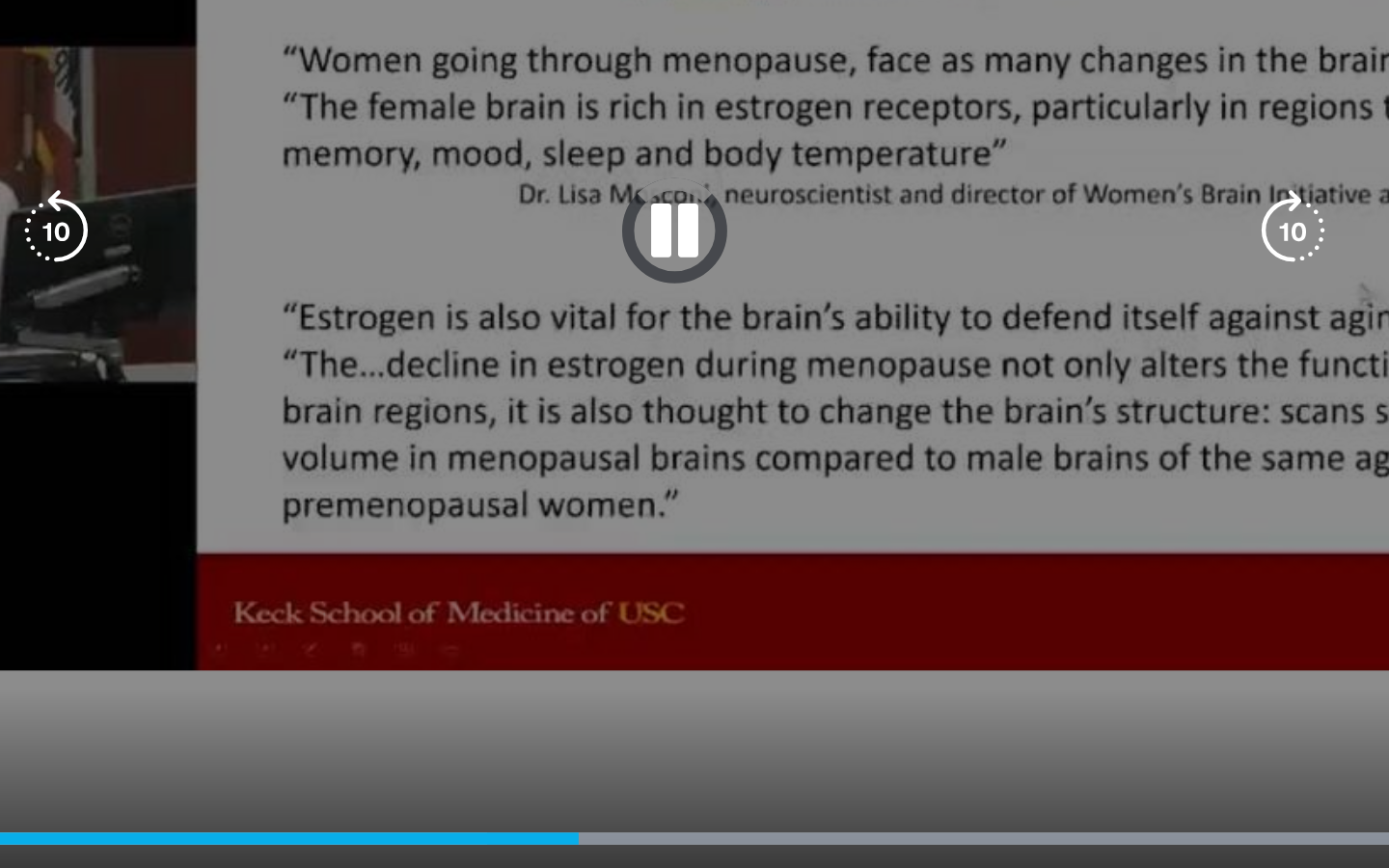 click at bounding box center [1092, 434] 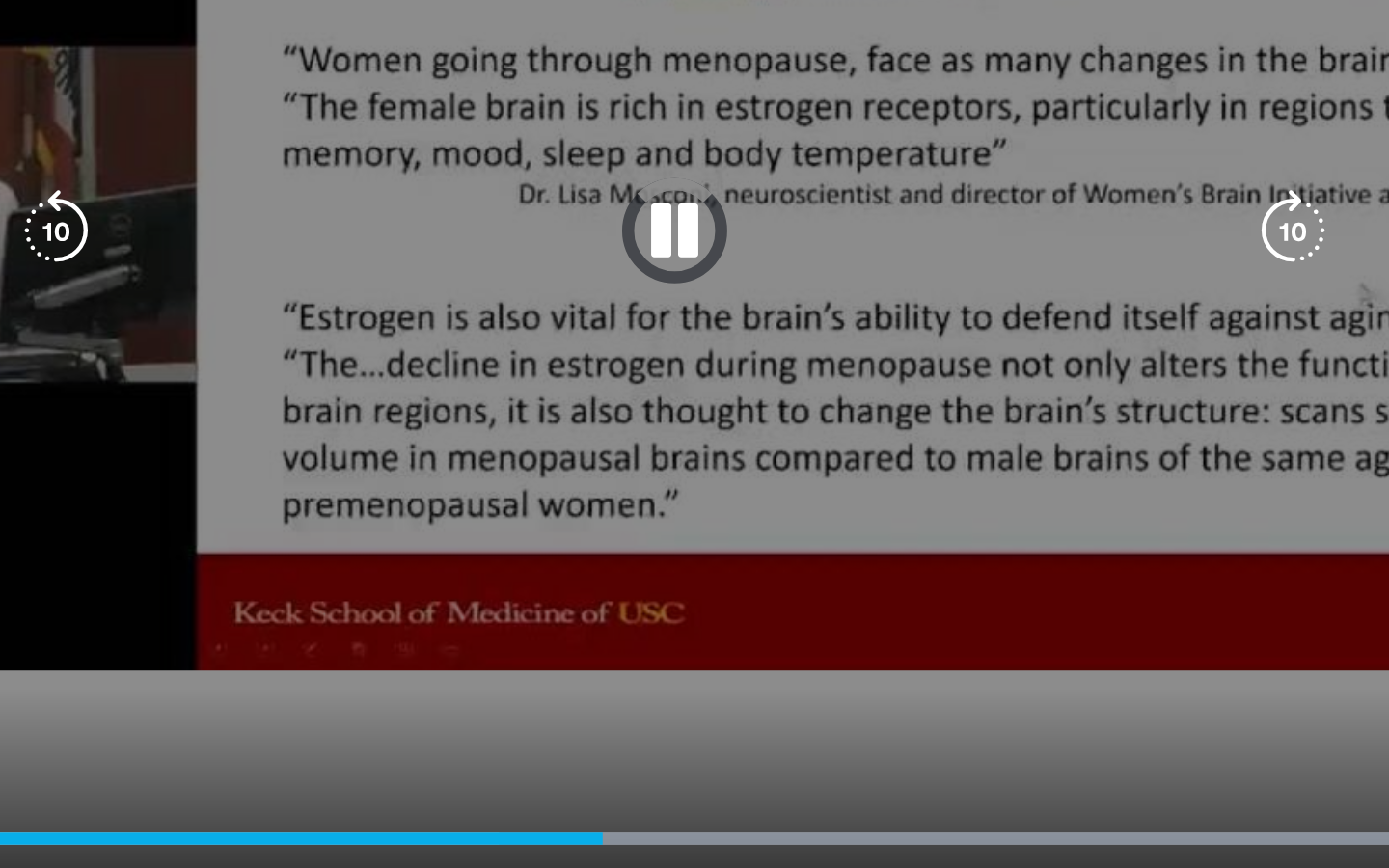 click at bounding box center (1092, 434) 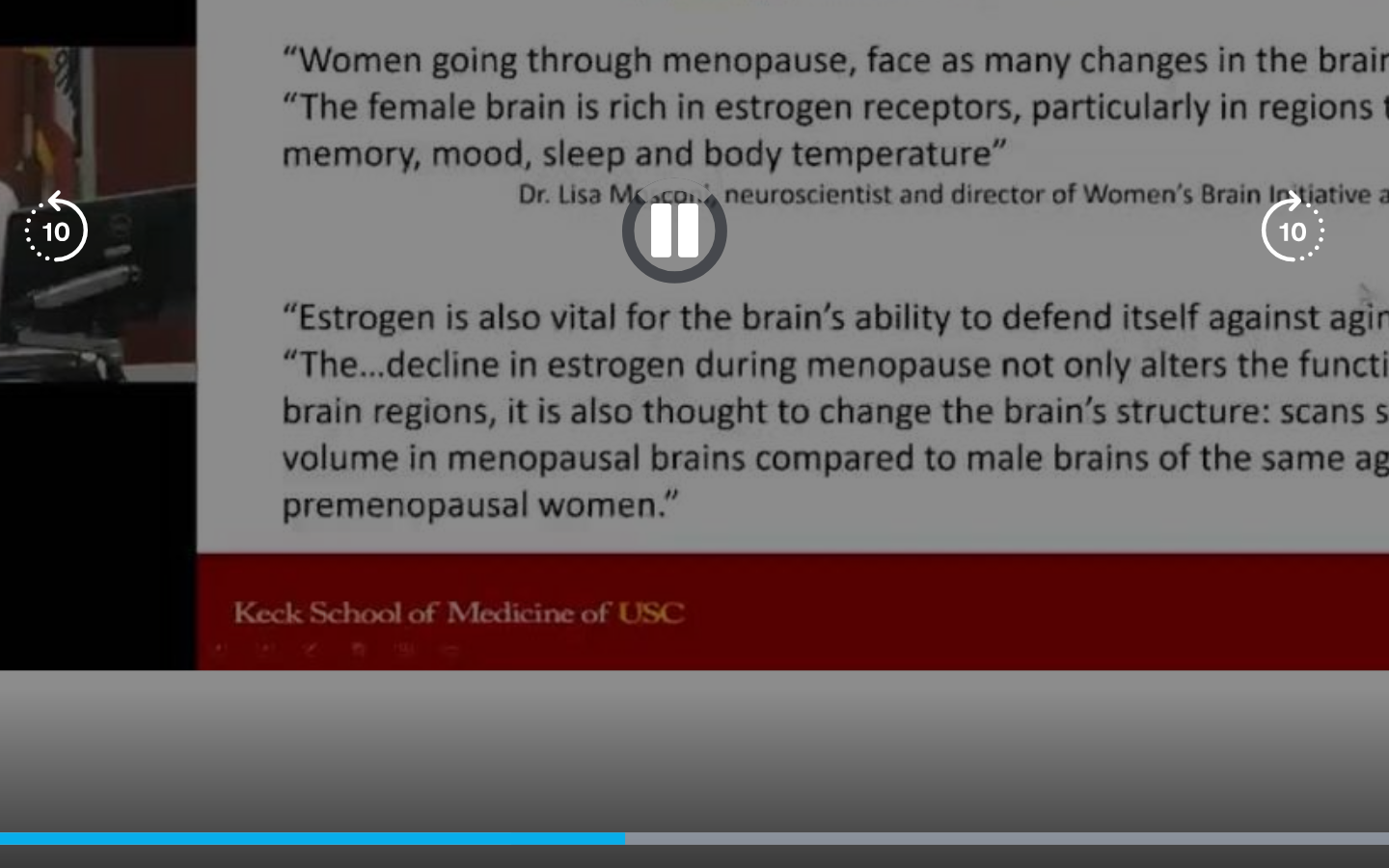 click at bounding box center [1092, 434] 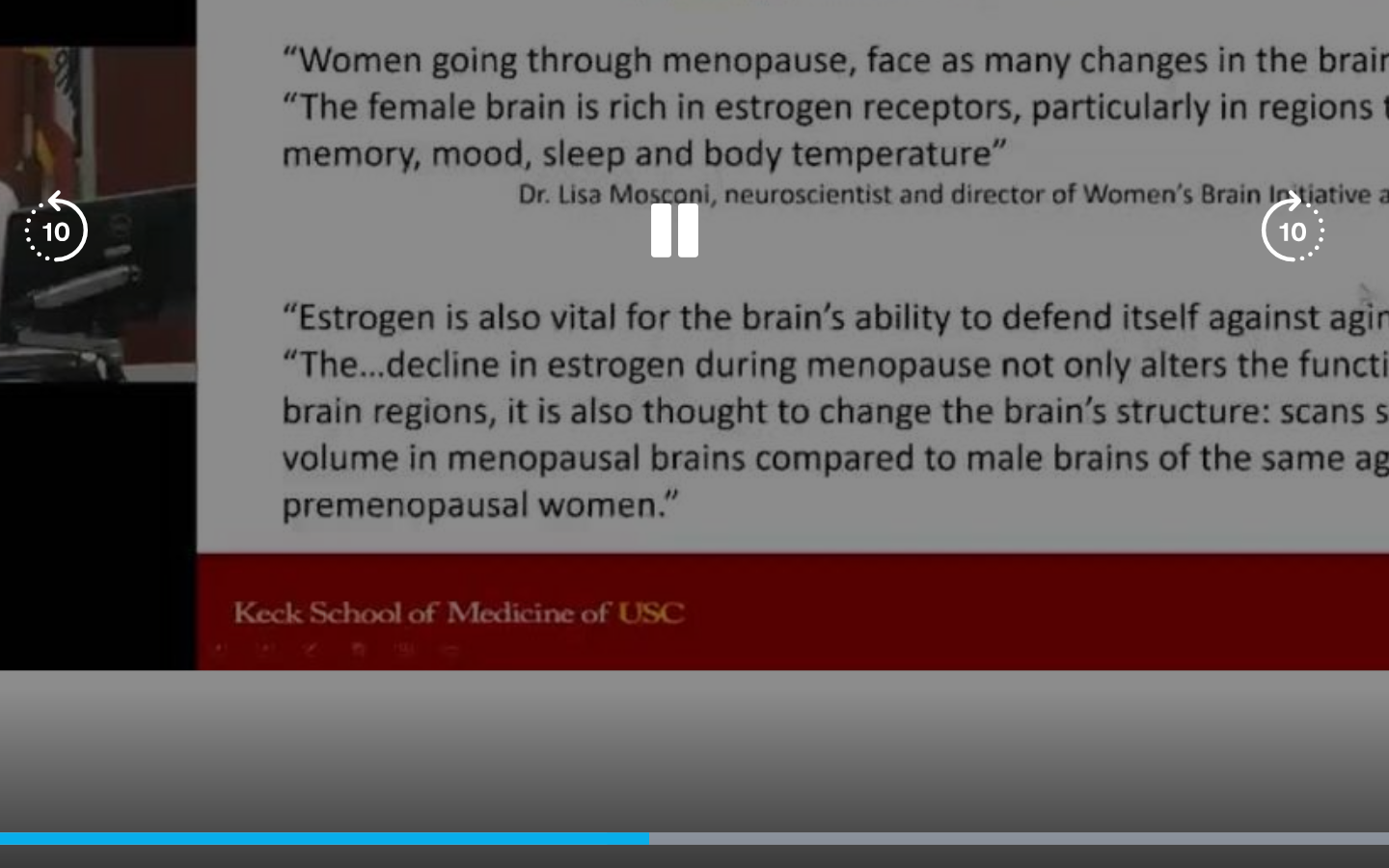 click at bounding box center [1092, 434] 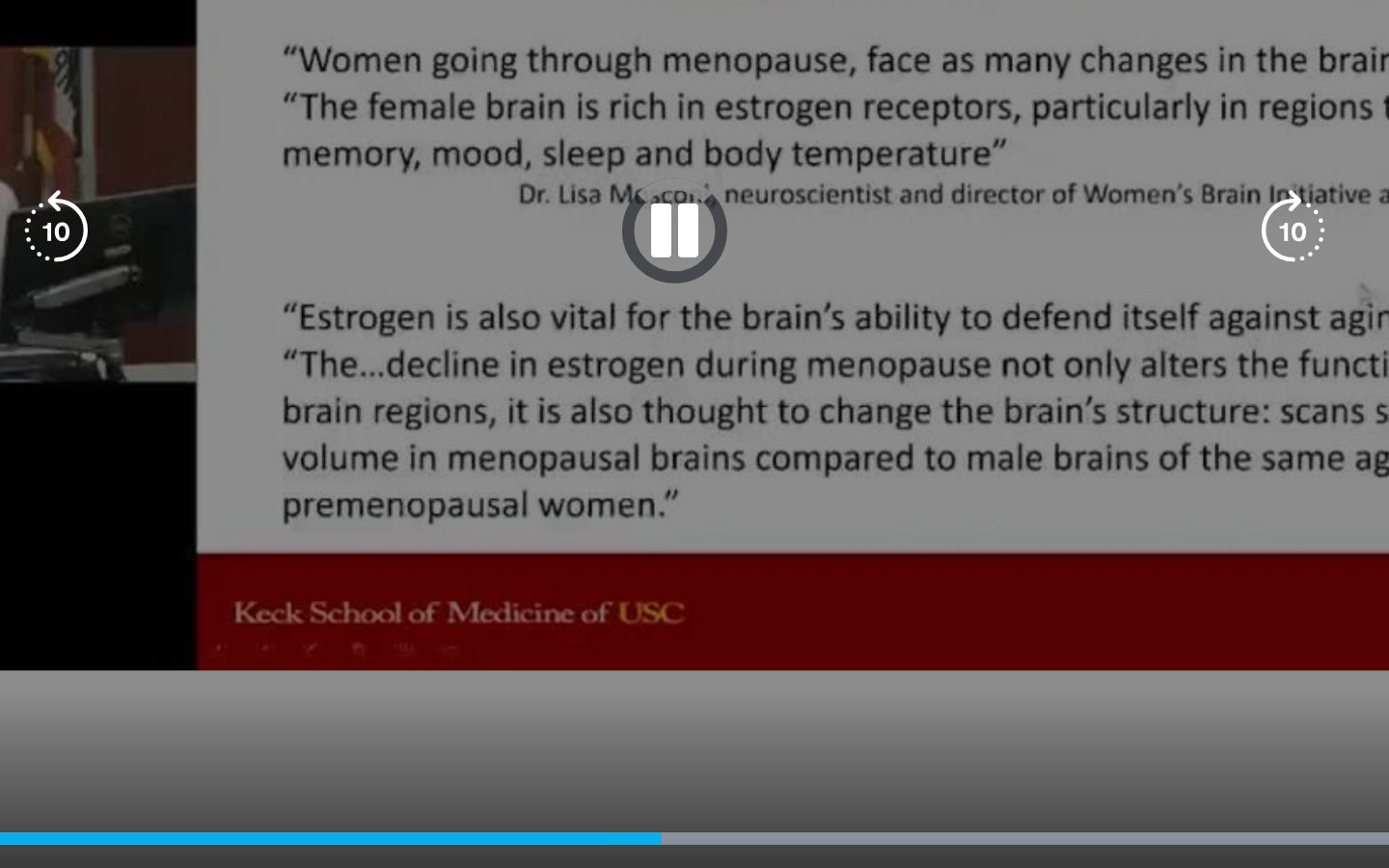 click at bounding box center [1092, 434] 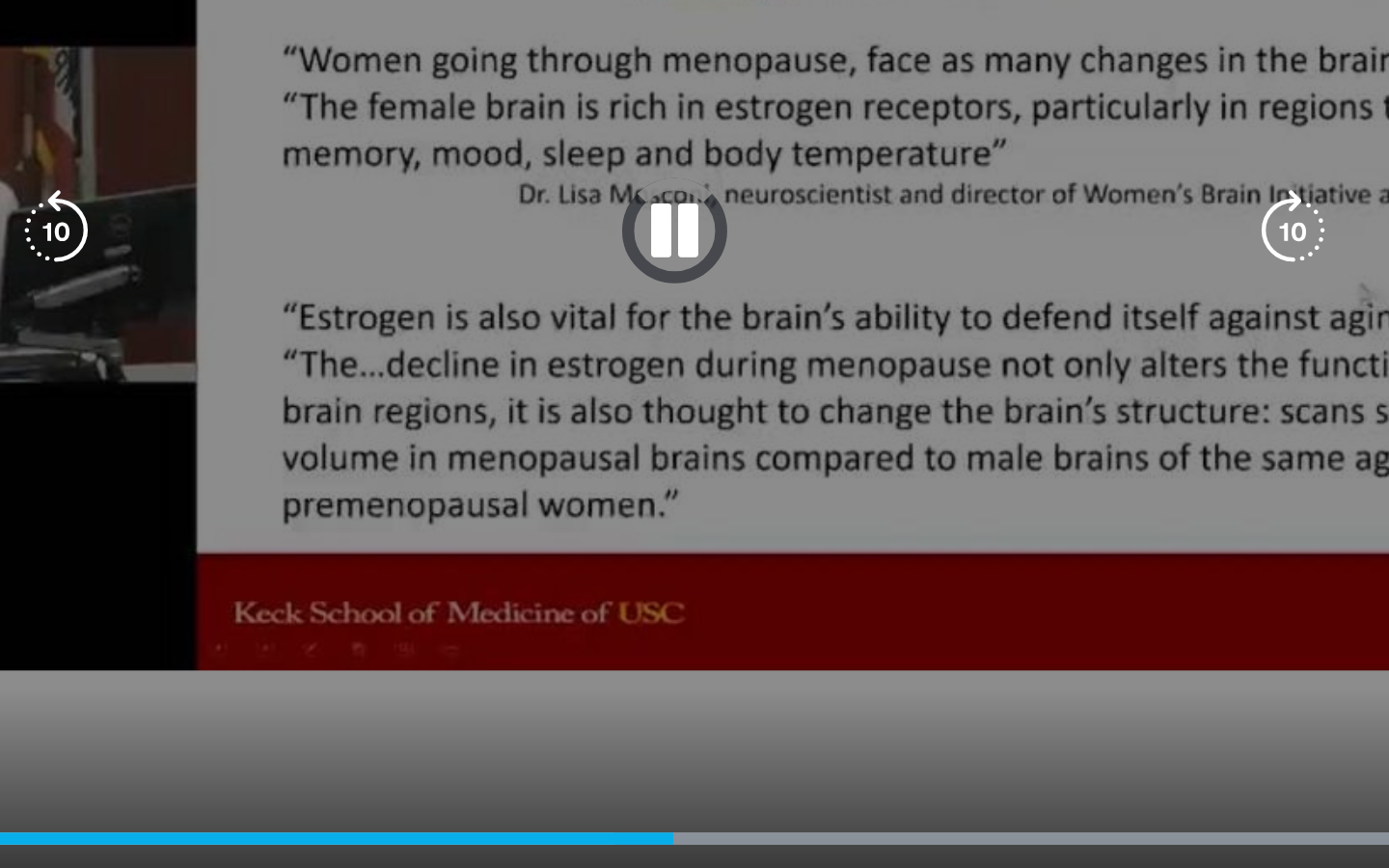 click at bounding box center [1092, 434] 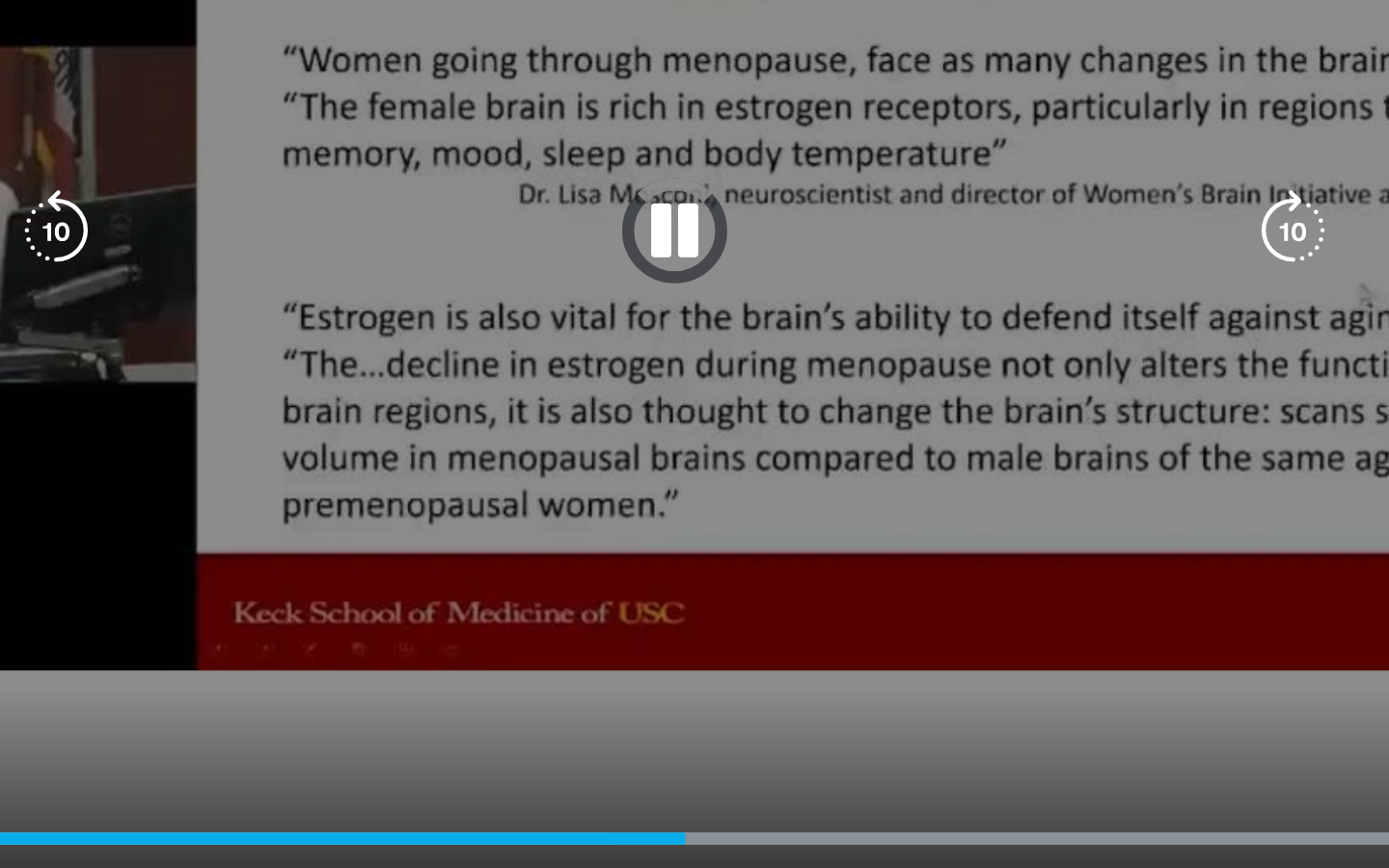 click at bounding box center [1092, 434] 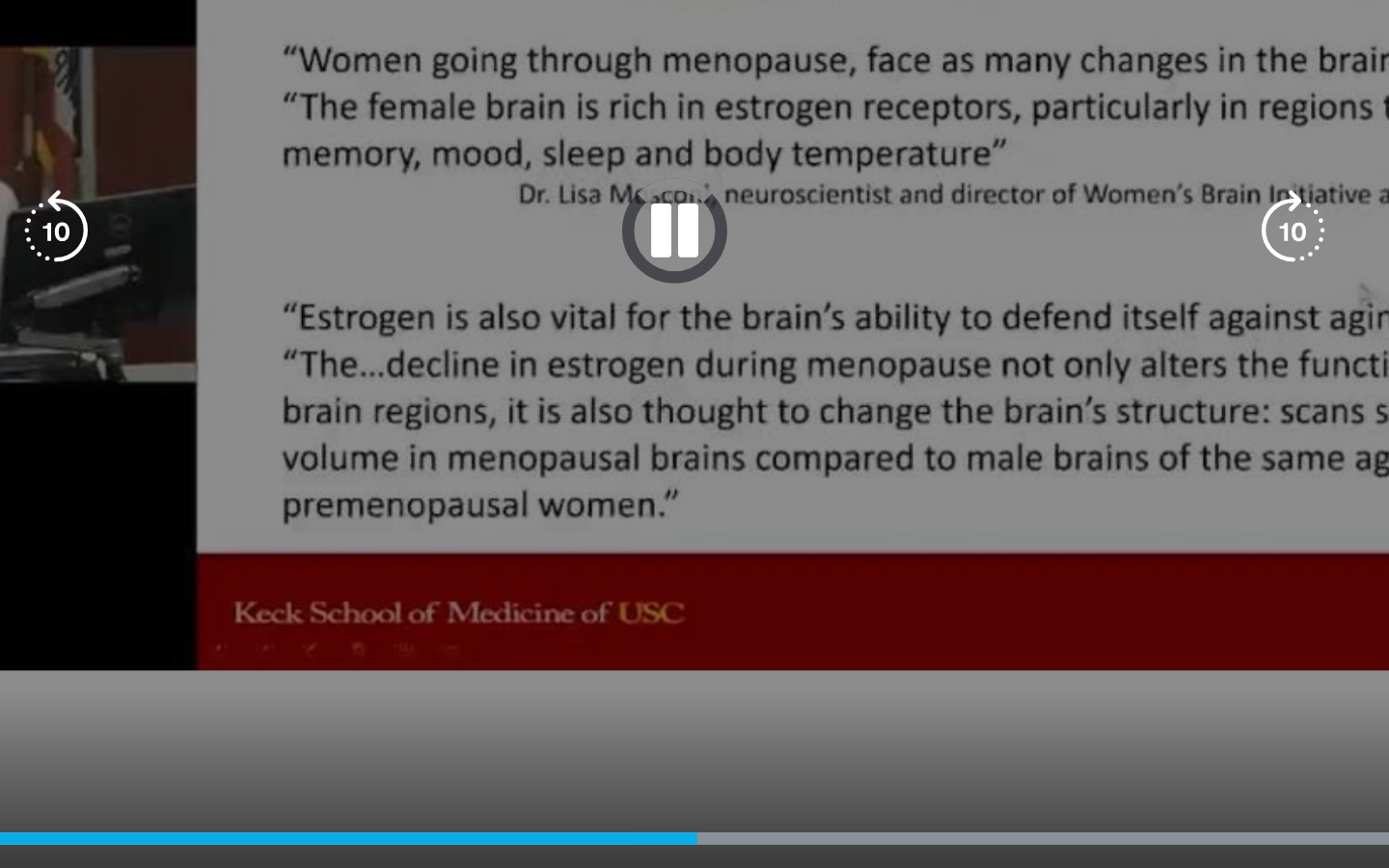 click at bounding box center [1092, 434] 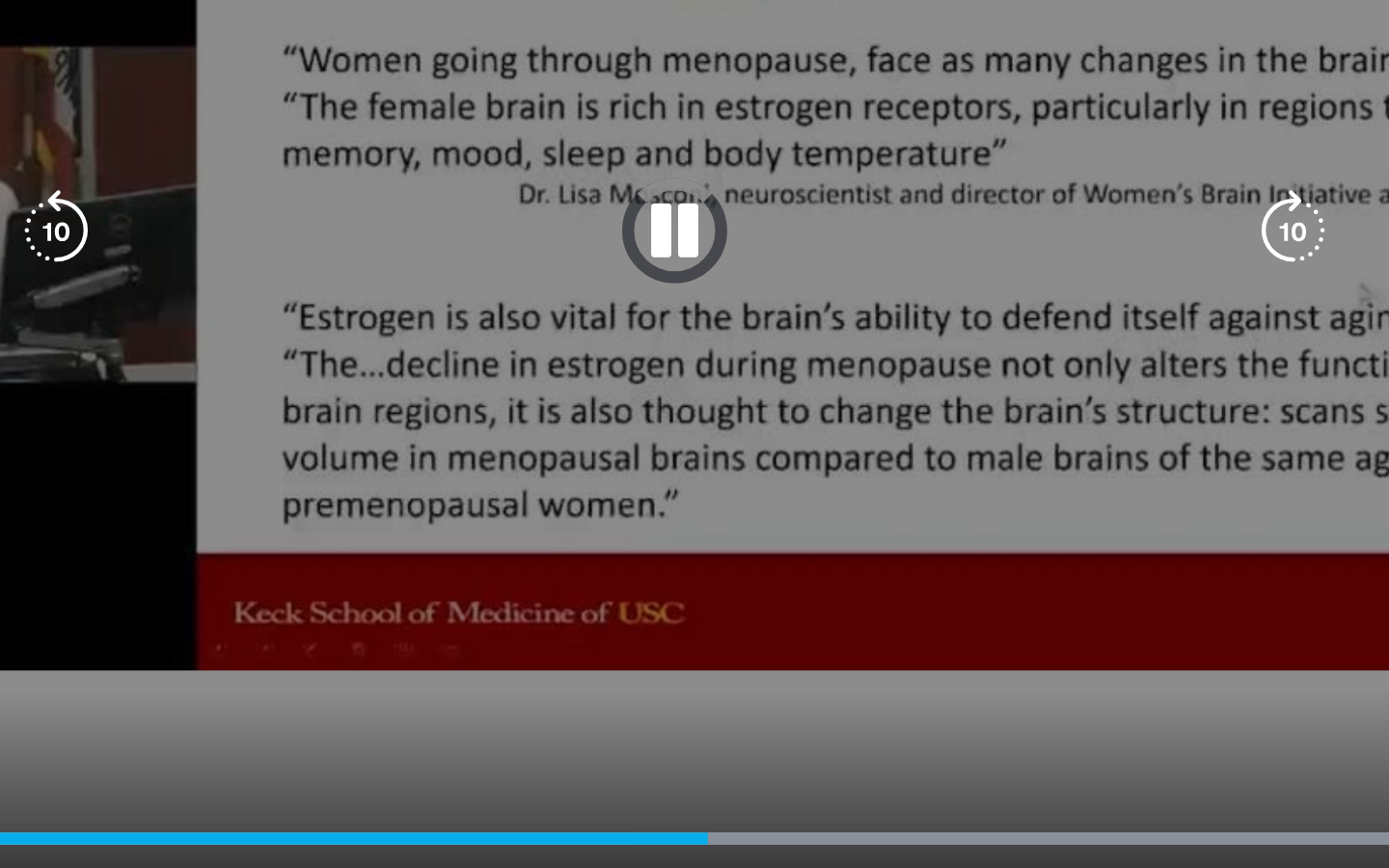click at bounding box center (1092, 434) 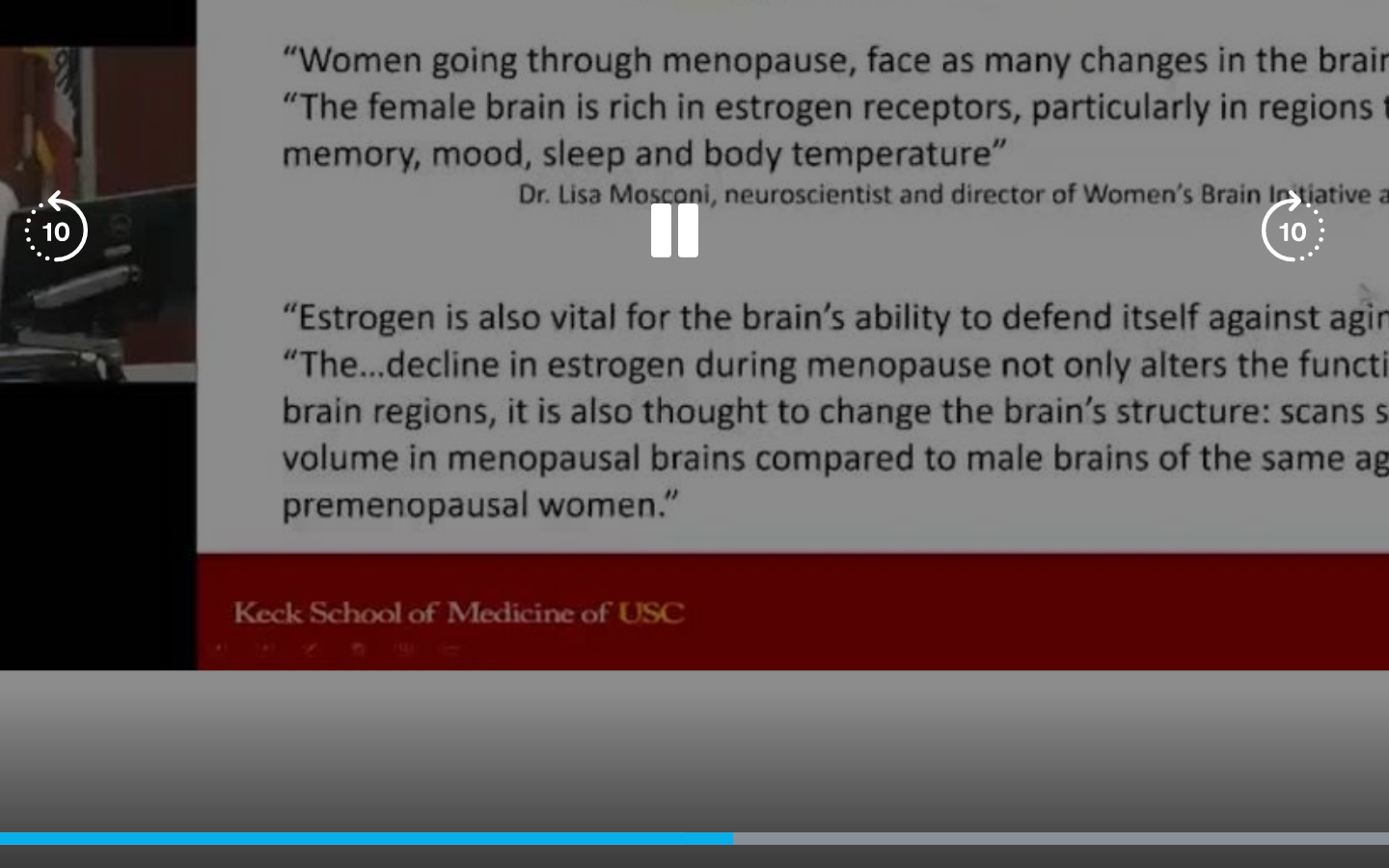 click at bounding box center (1092, 434) 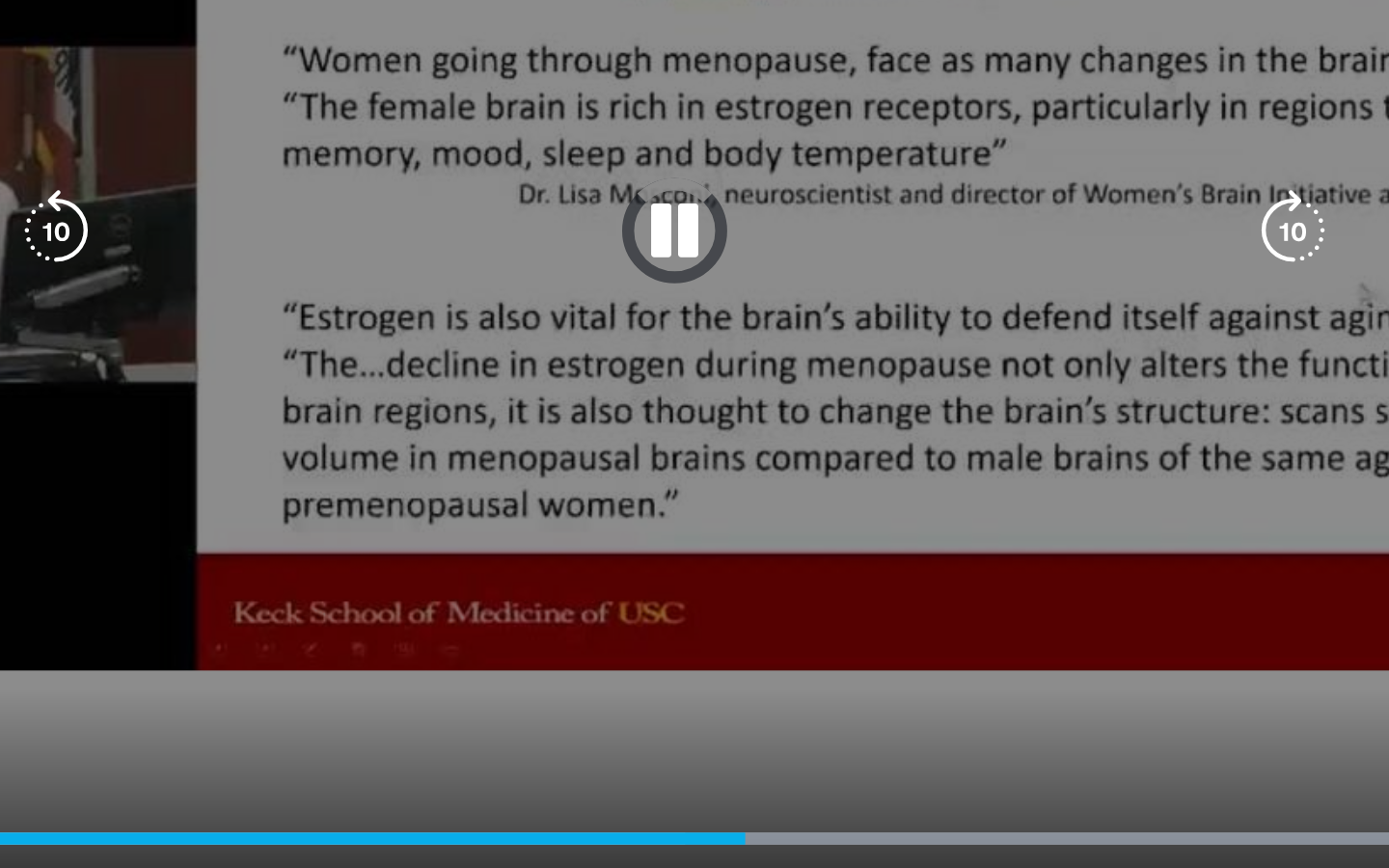 click at bounding box center (1092, 434) 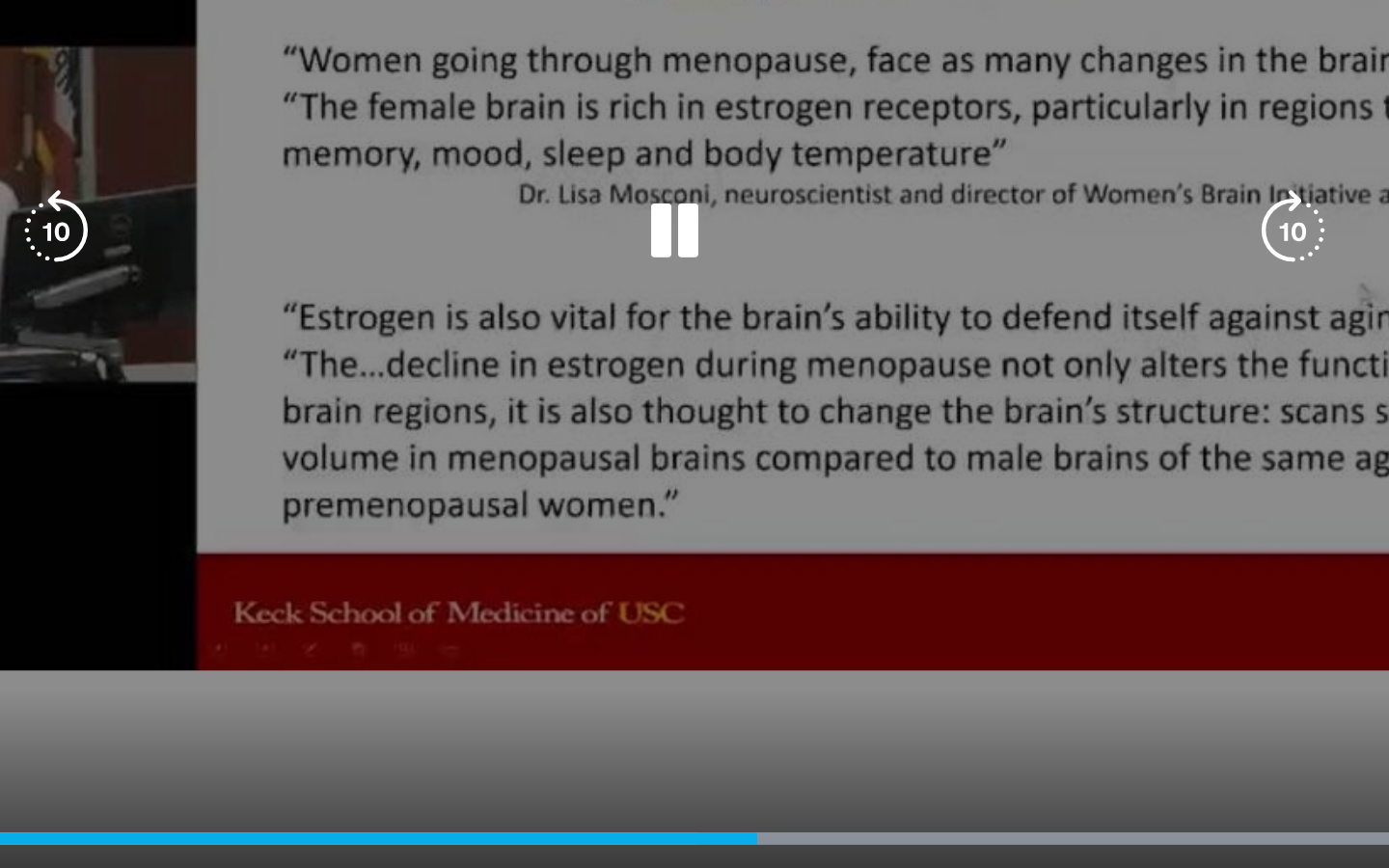 click at bounding box center [1092, 434] 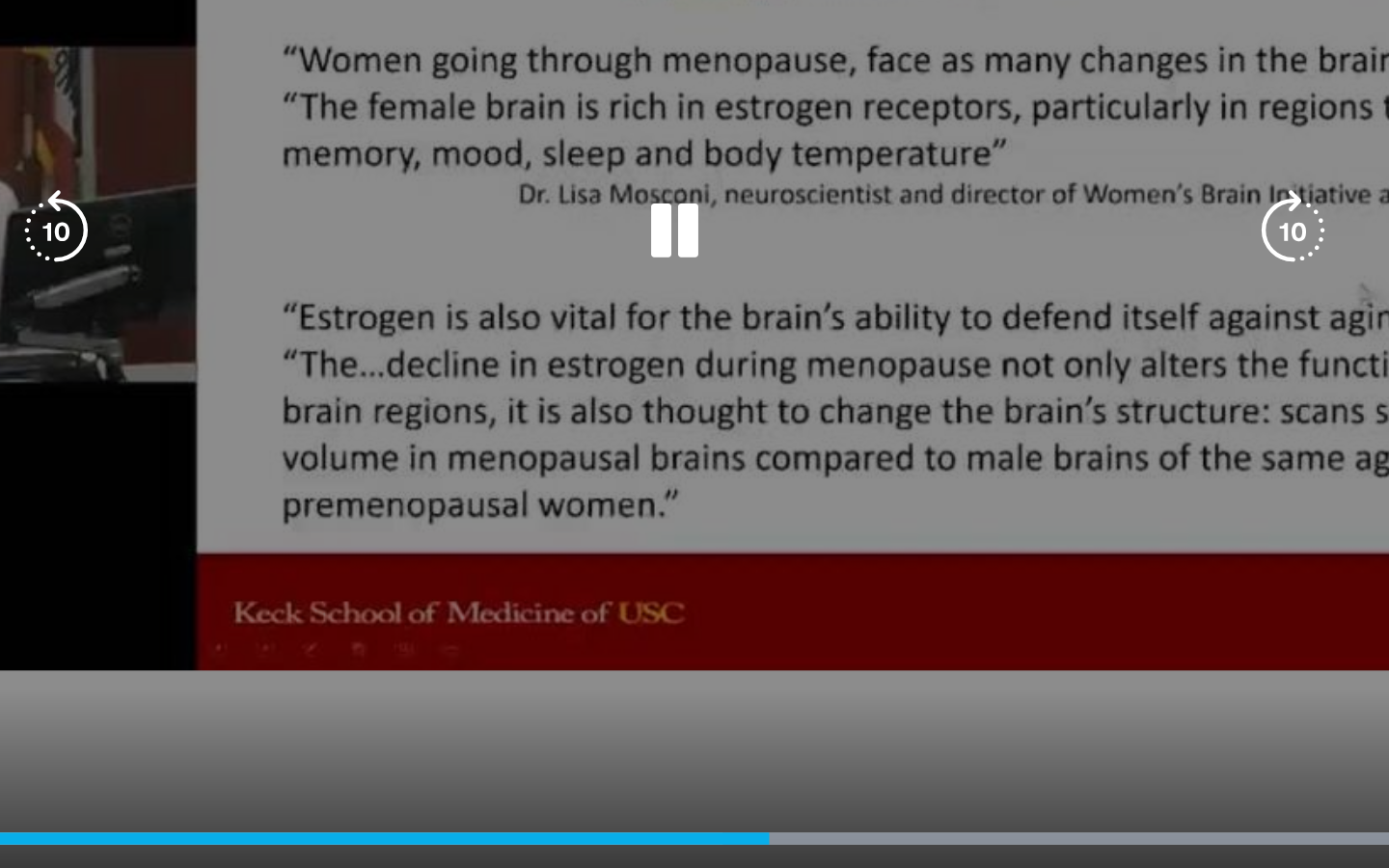 click at bounding box center (1092, 434) 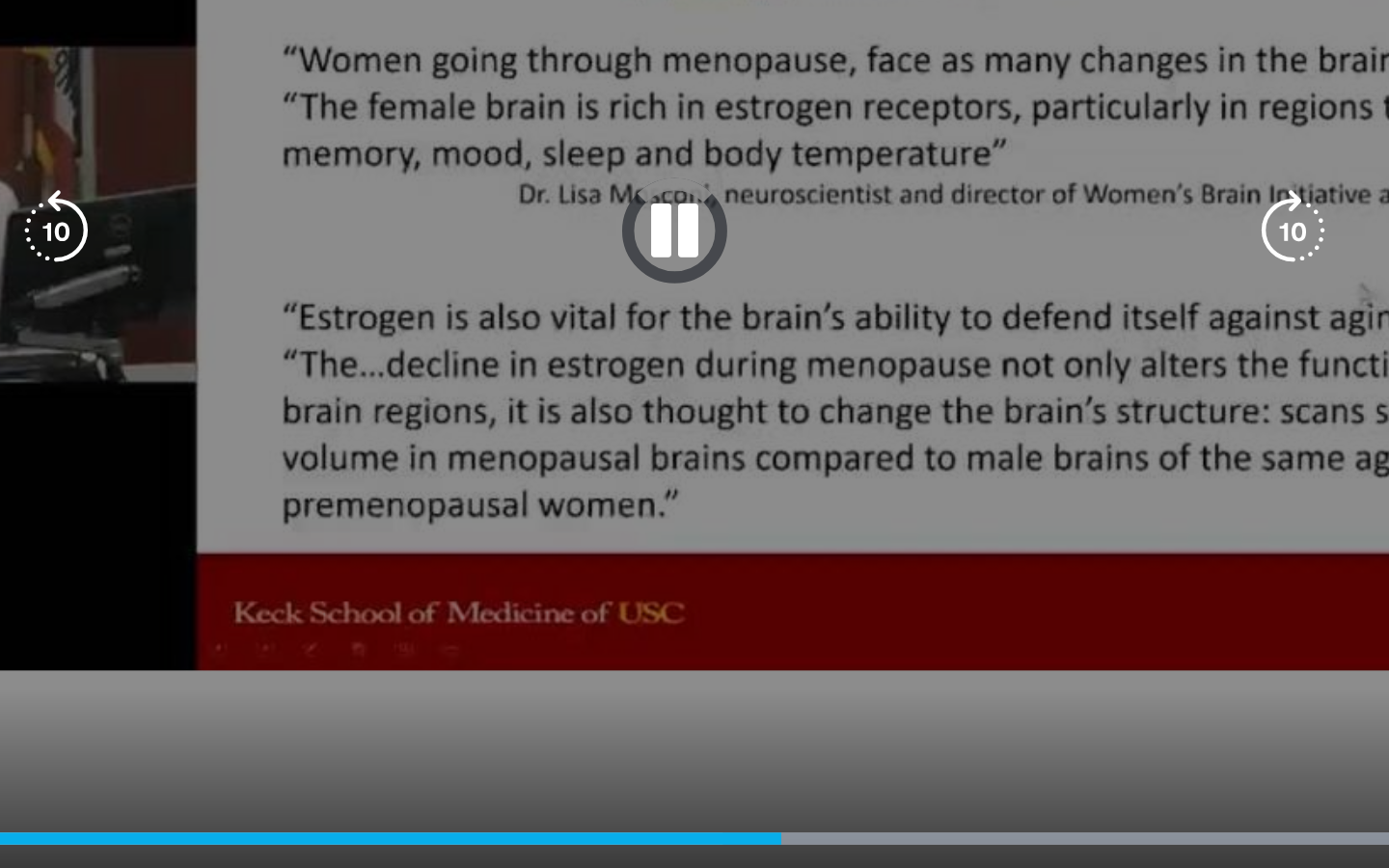 click at bounding box center (1092, 434) 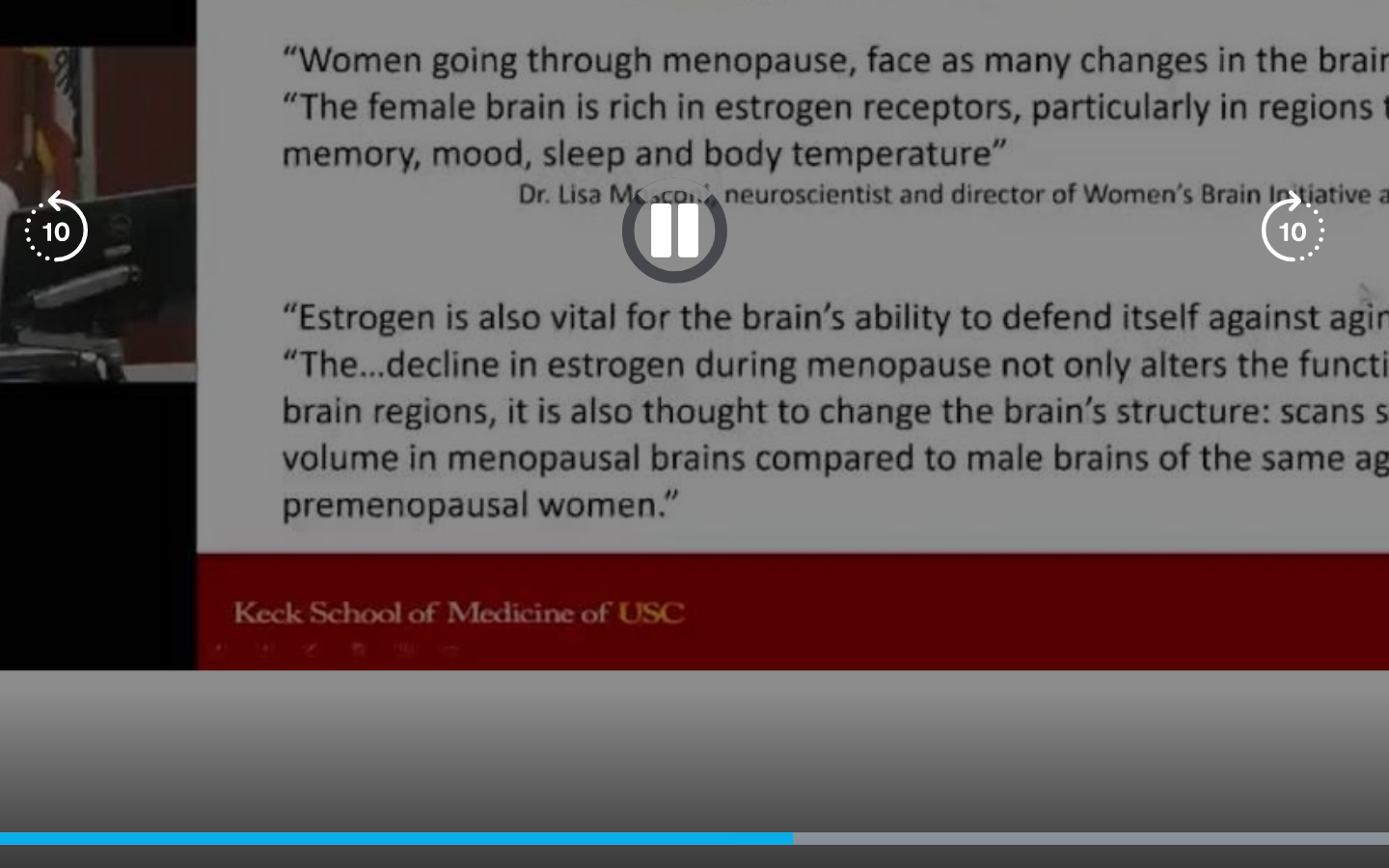 click at bounding box center [1092, 434] 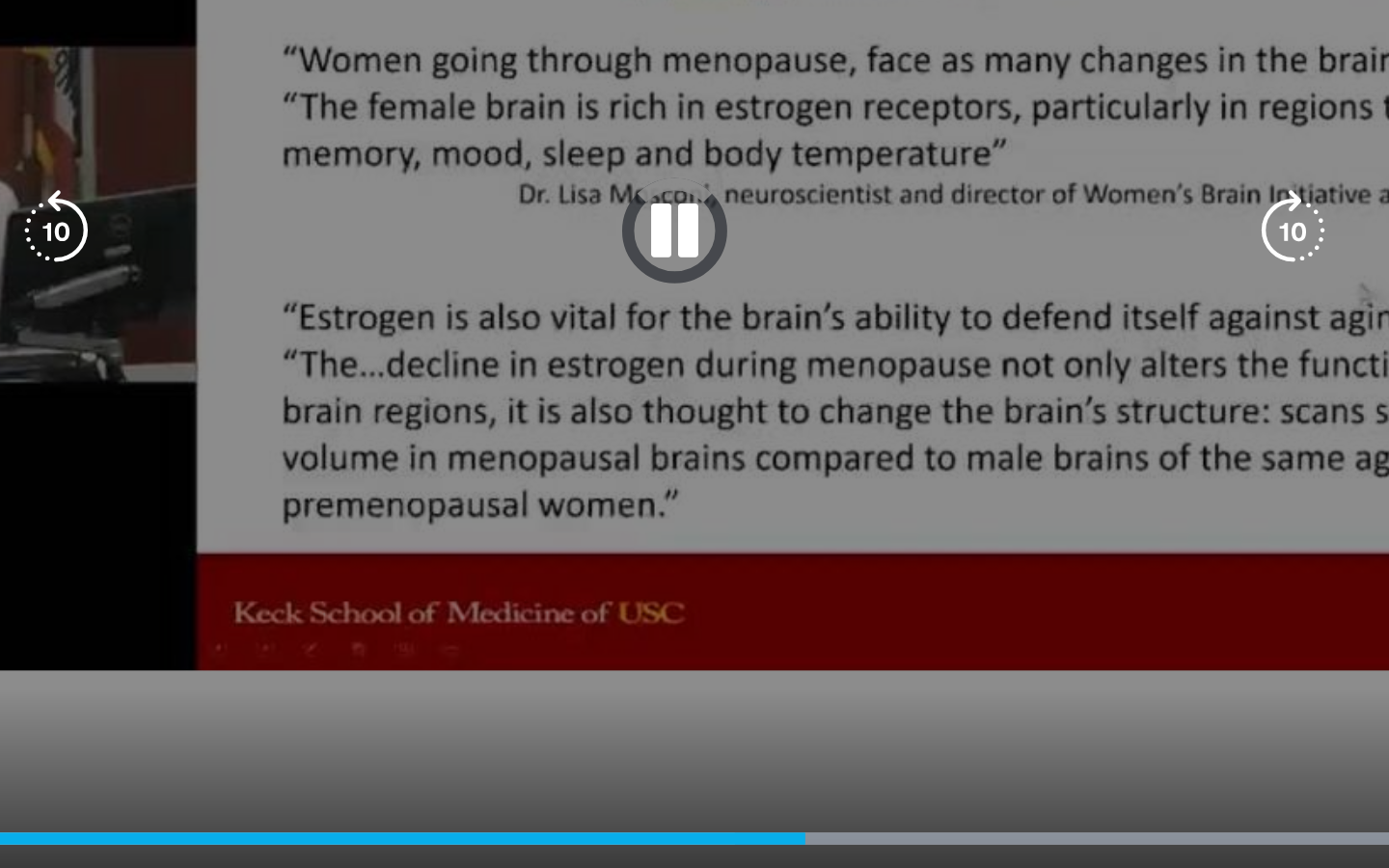click at bounding box center [1092, 434] 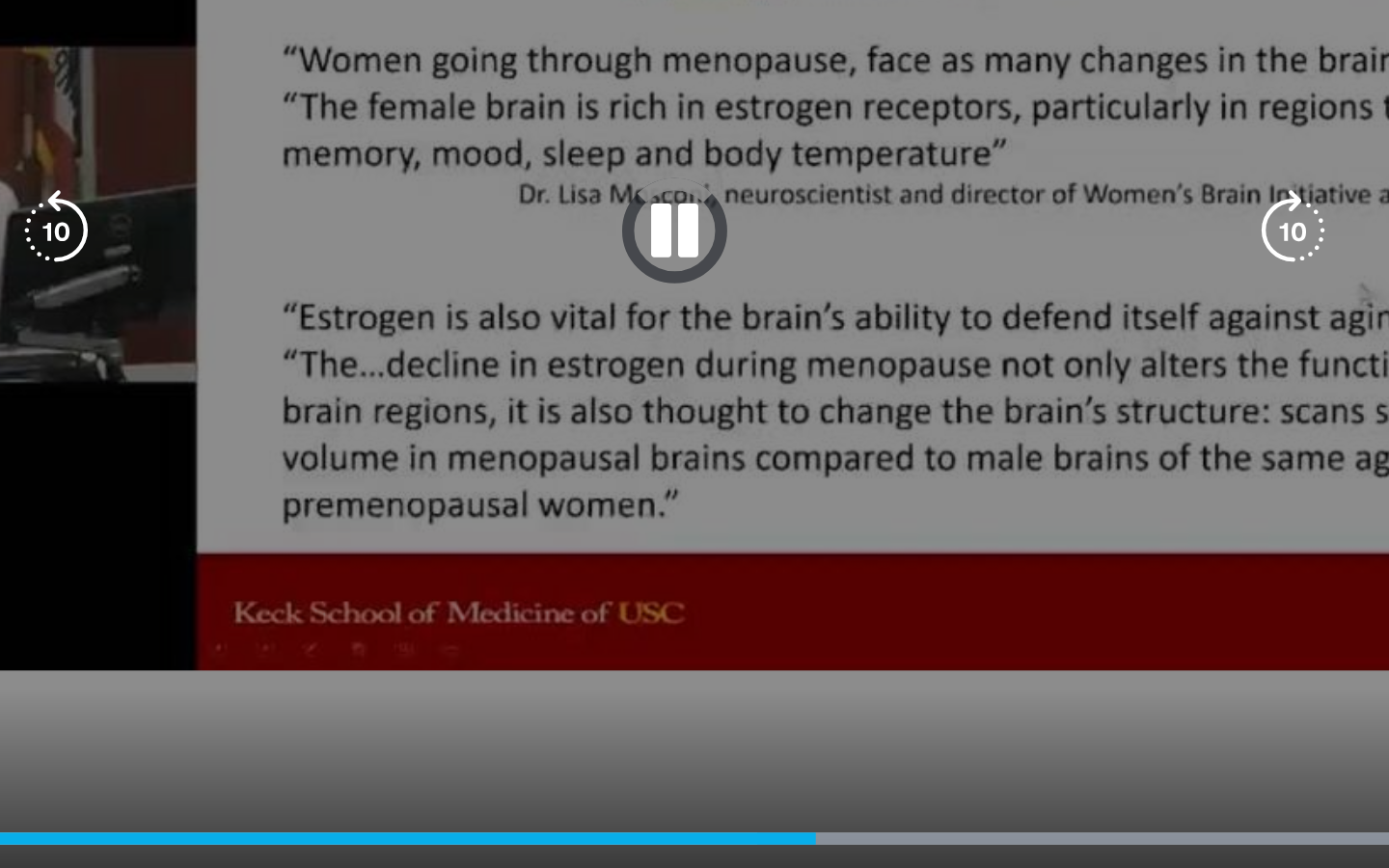 click at bounding box center [1092, 434] 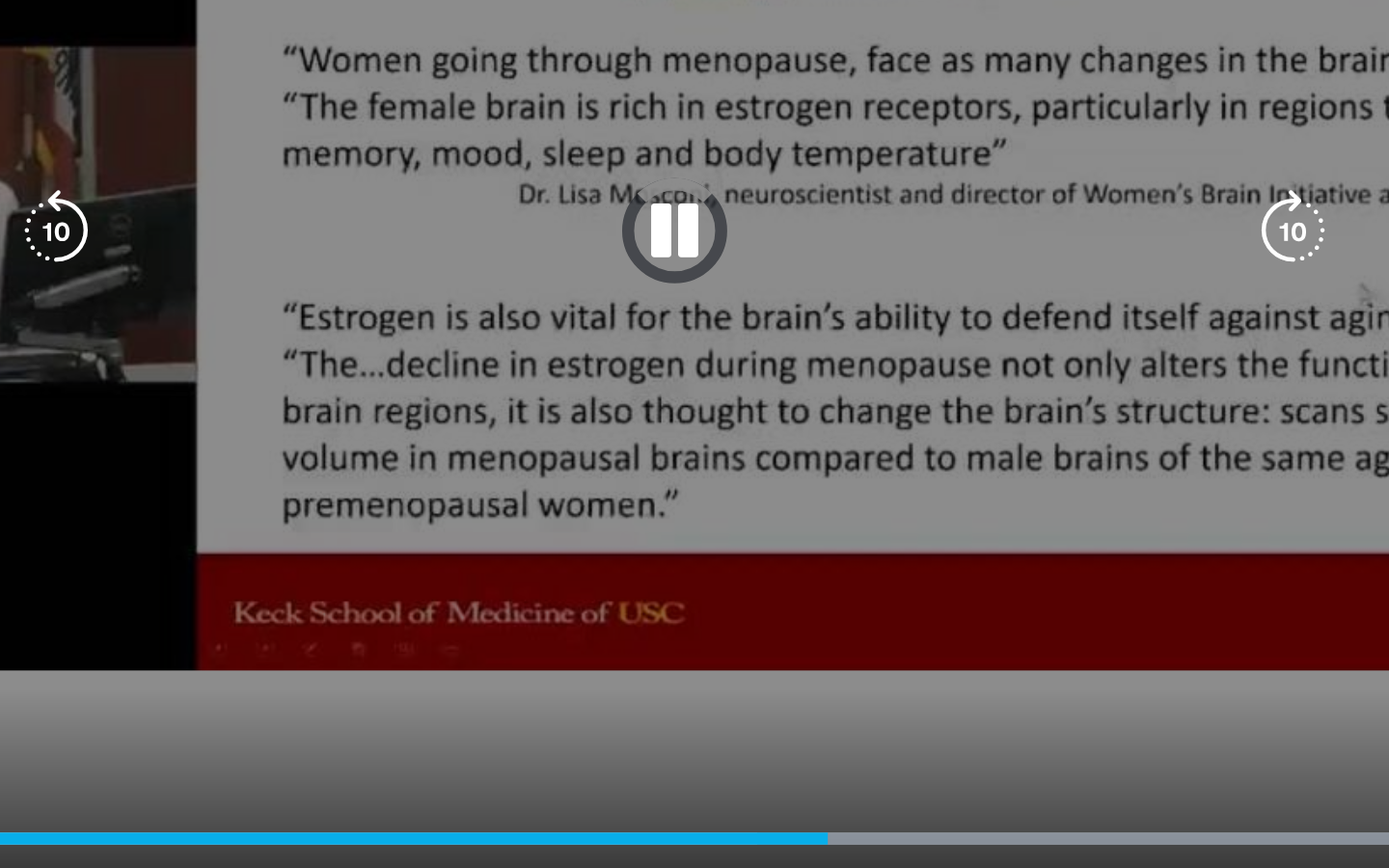 click at bounding box center [1092, 434] 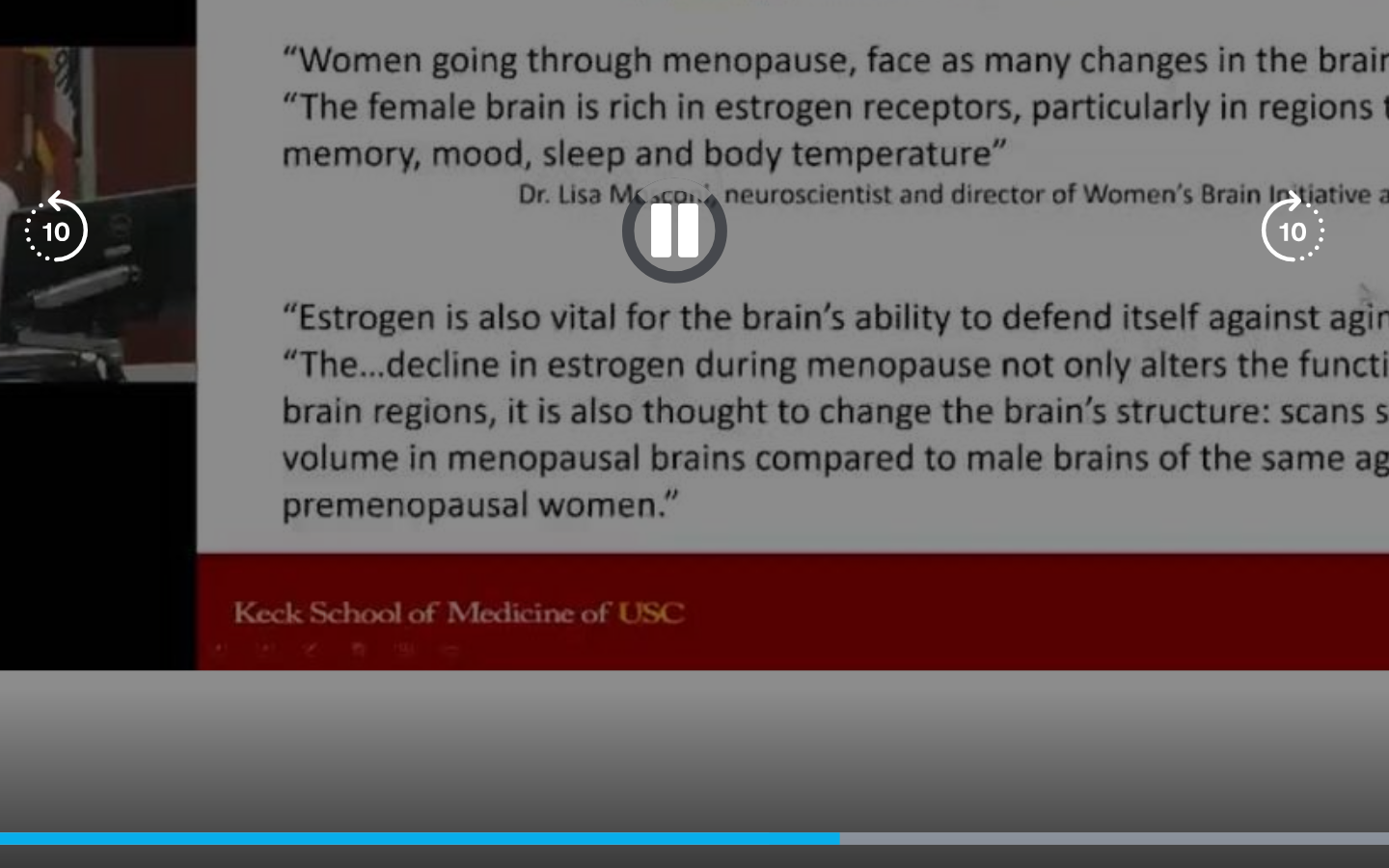 click at bounding box center [1092, 434] 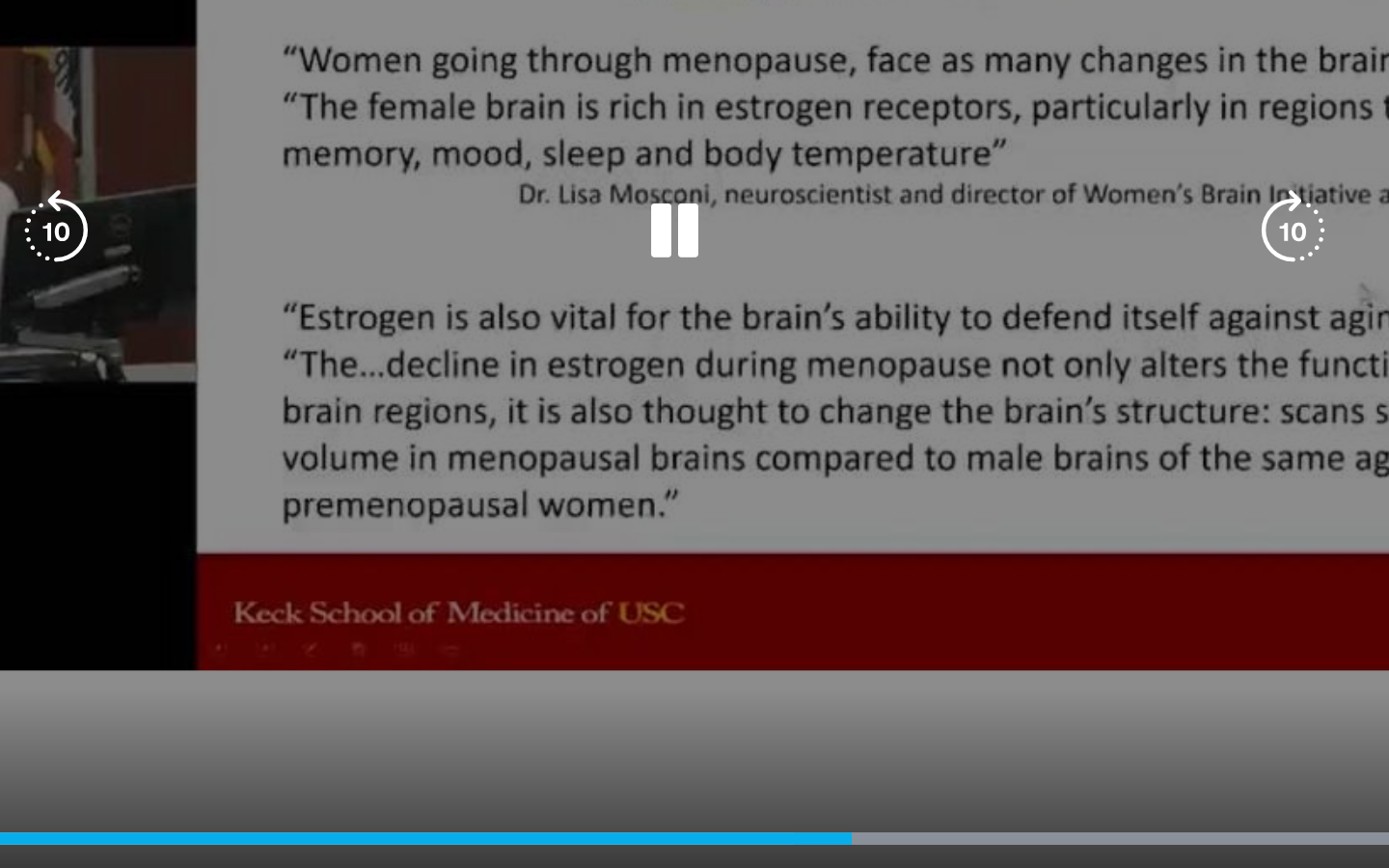 click at bounding box center (1092, 434) 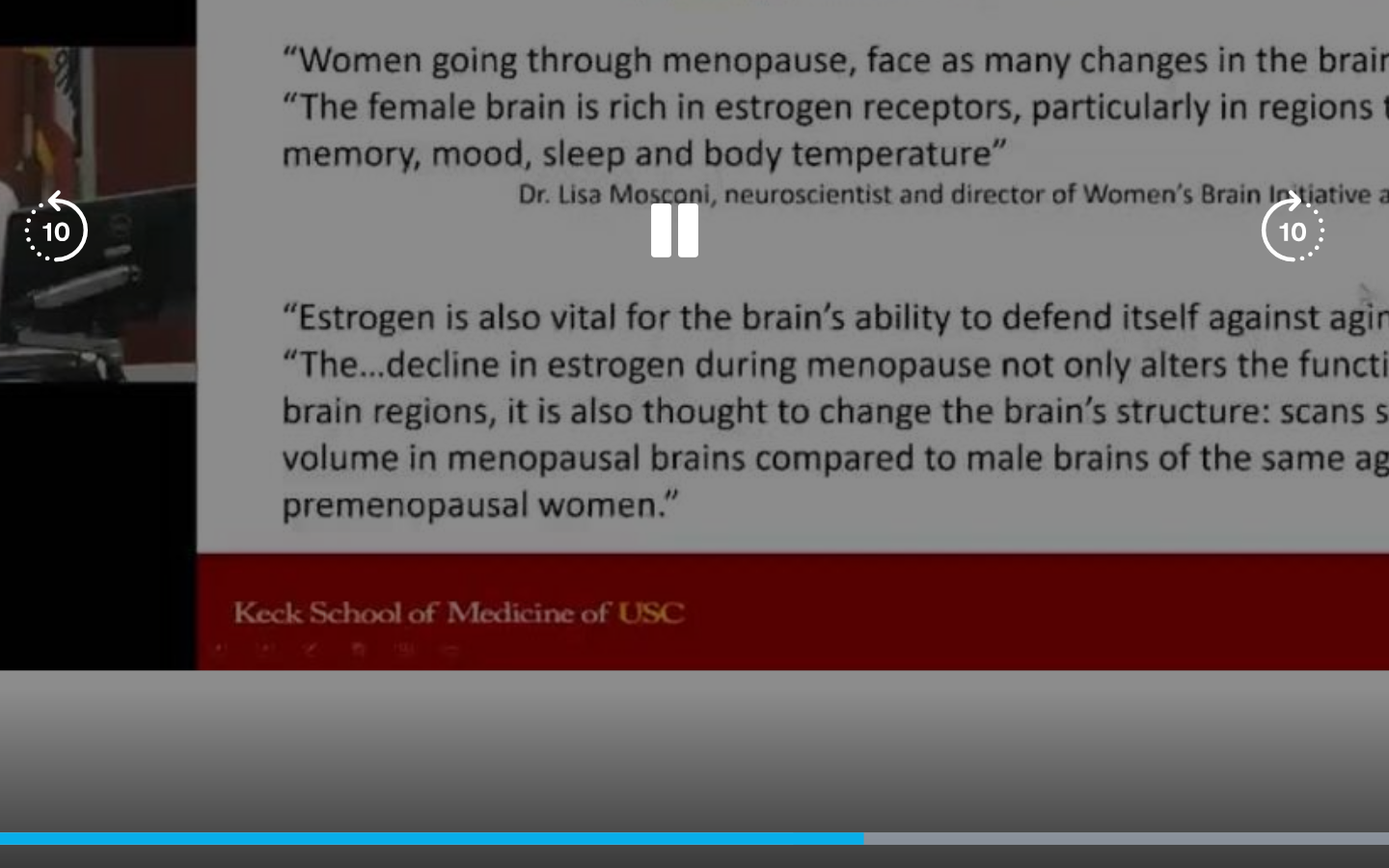 click at bounding box center (1092, 434) 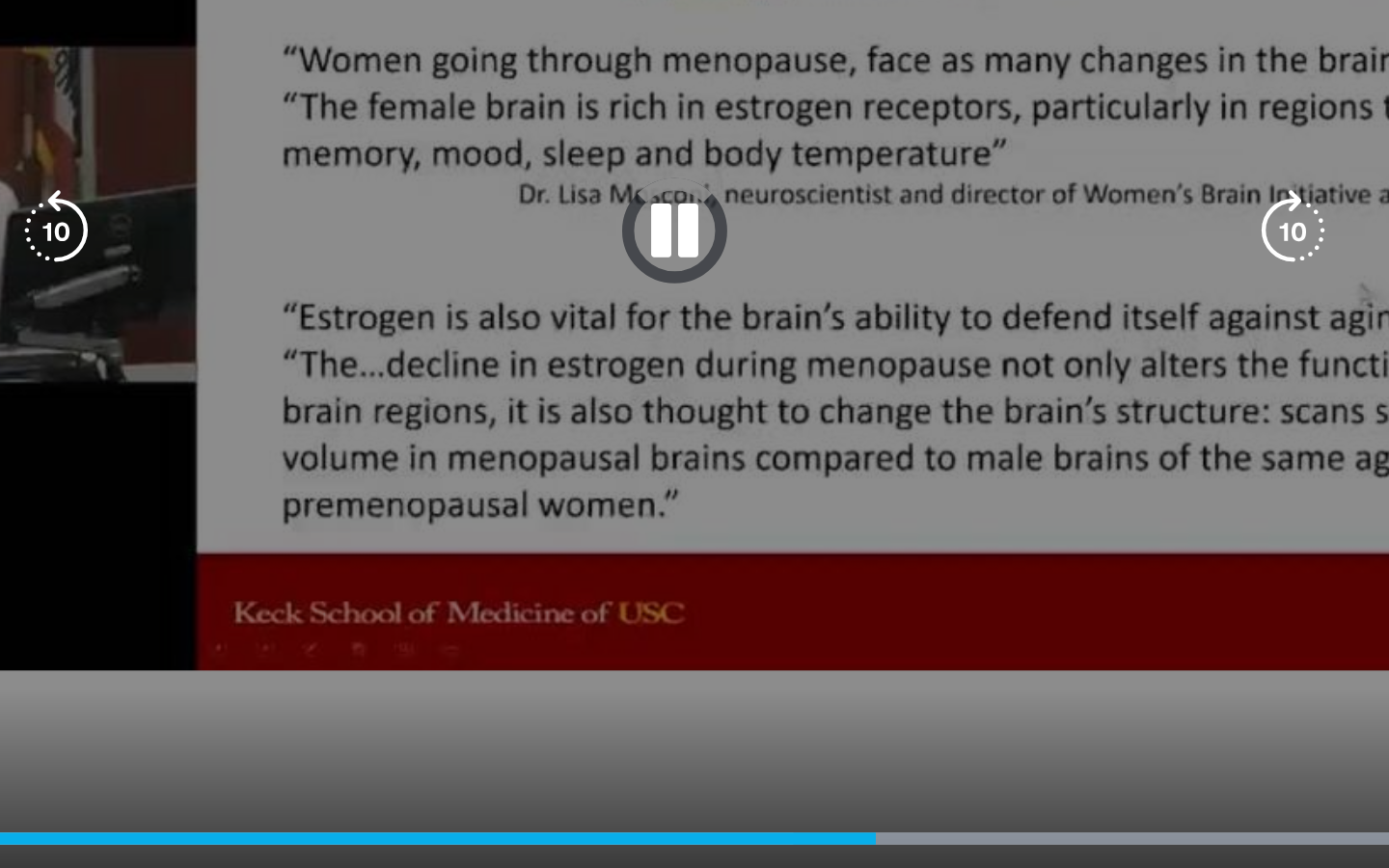 click at bounding box center (1092, 434) 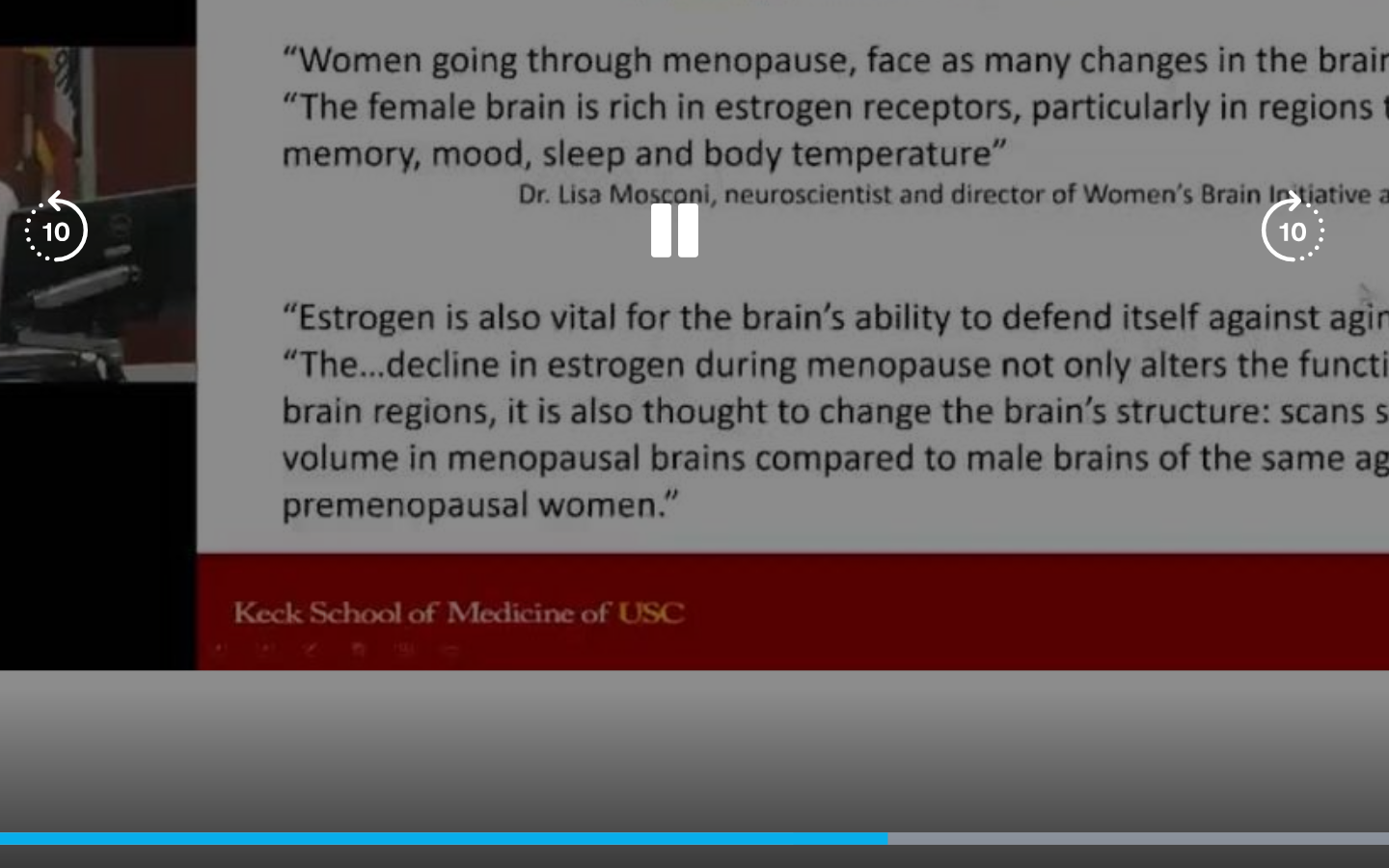 scroll, scrollTop: 201, scrollLeft: 0, axis: vertical 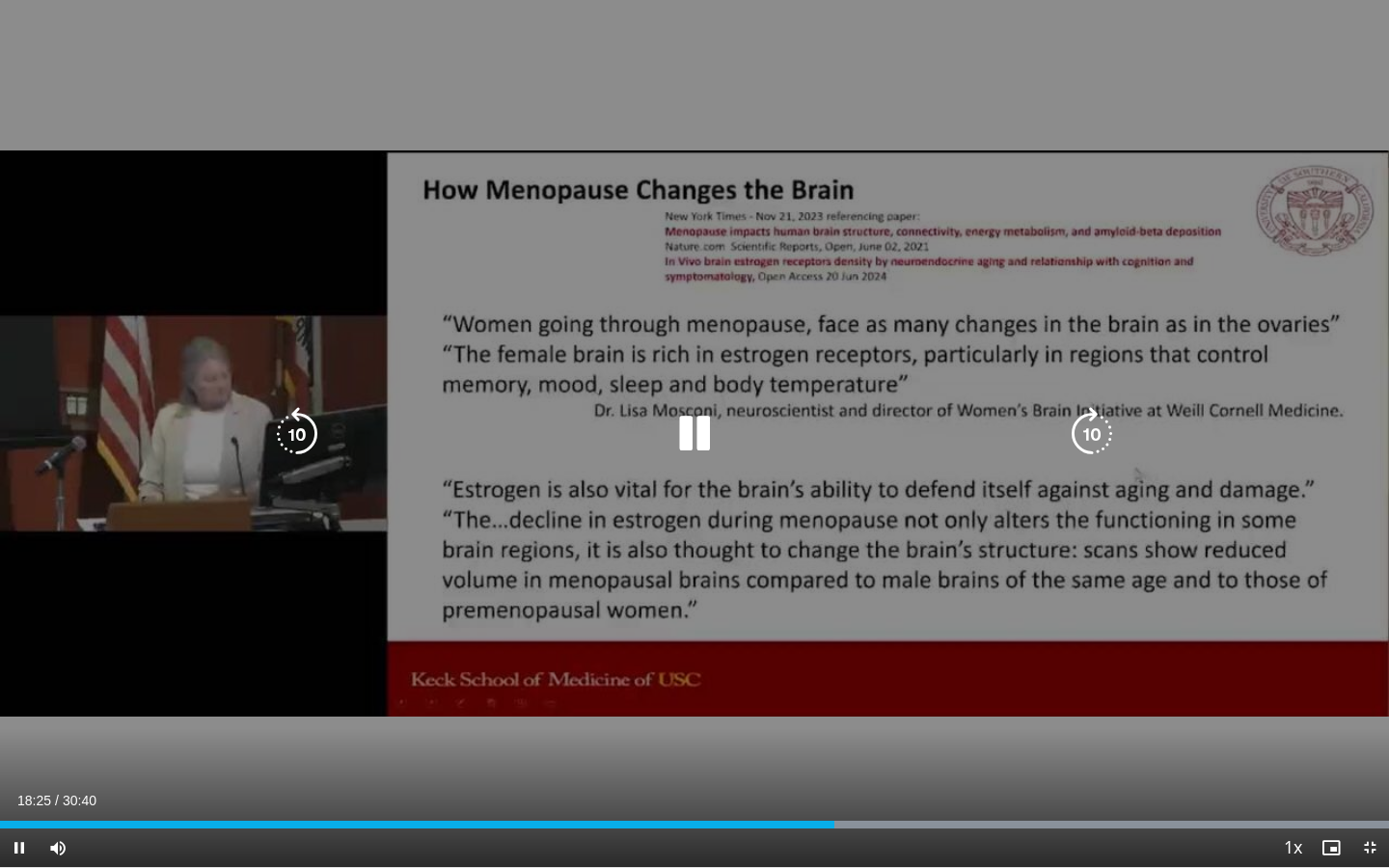 click at bounding box center [1092, 434] 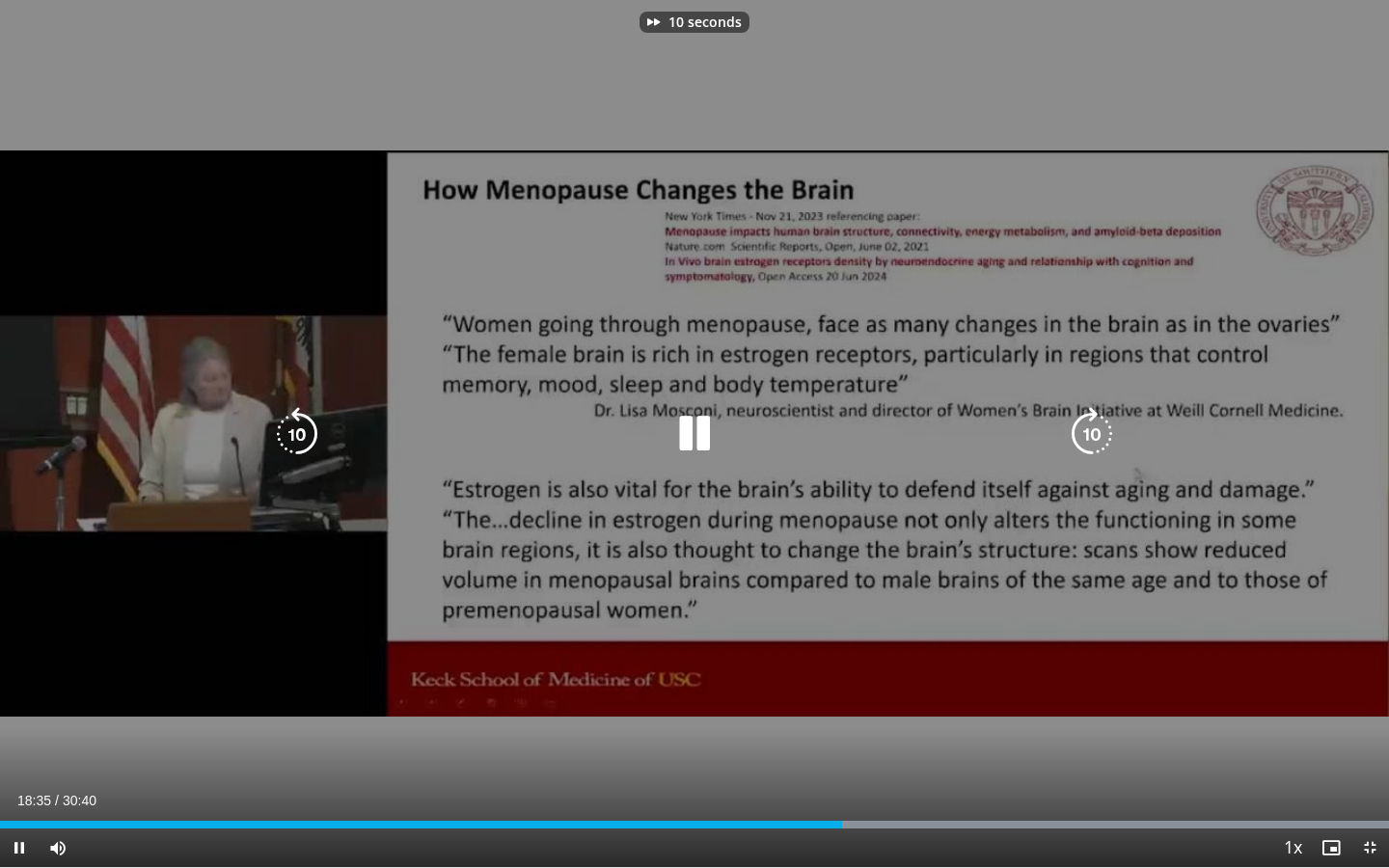click at bounding box center (1092, 434) 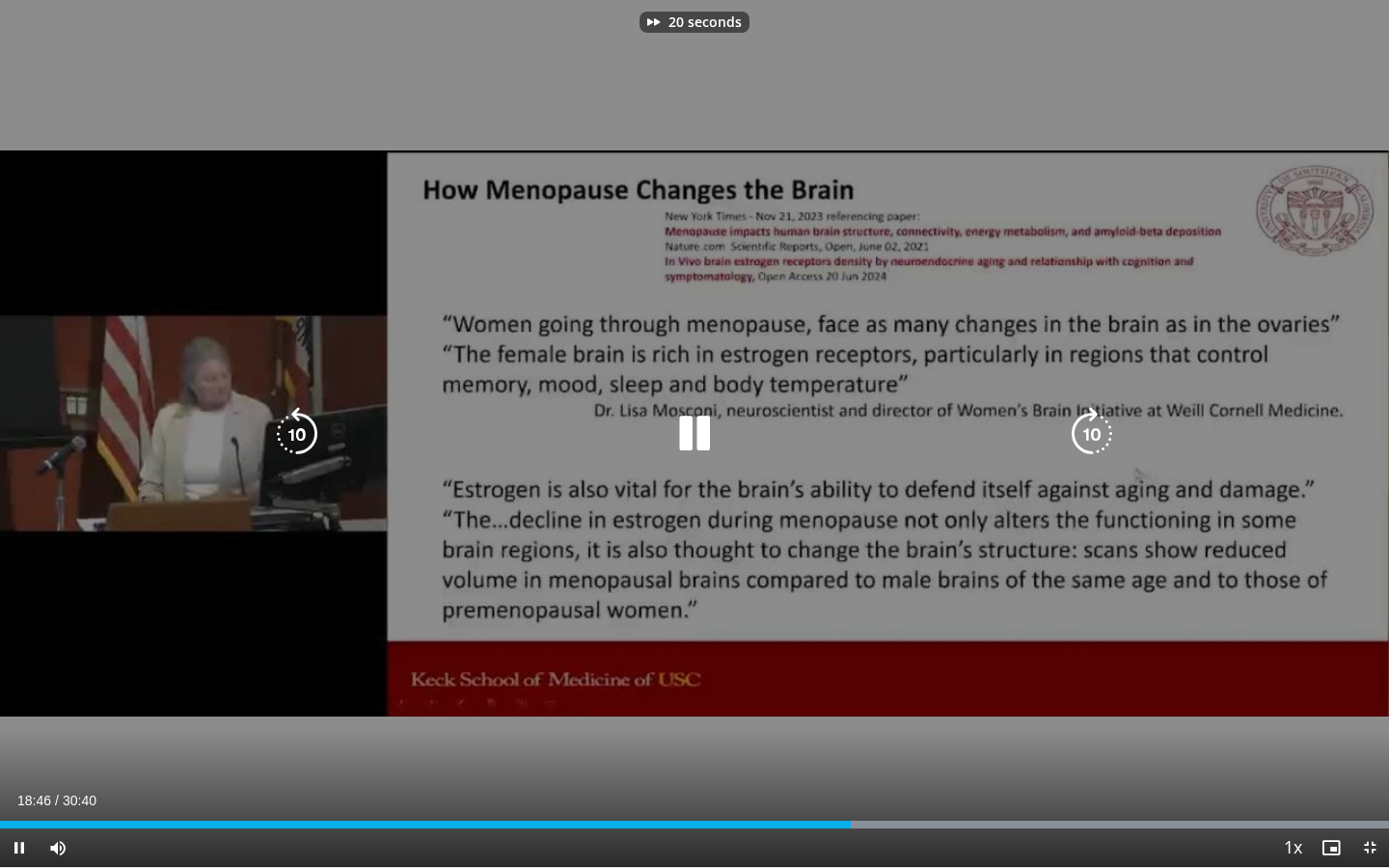 click at bounding box center (1092, 434) 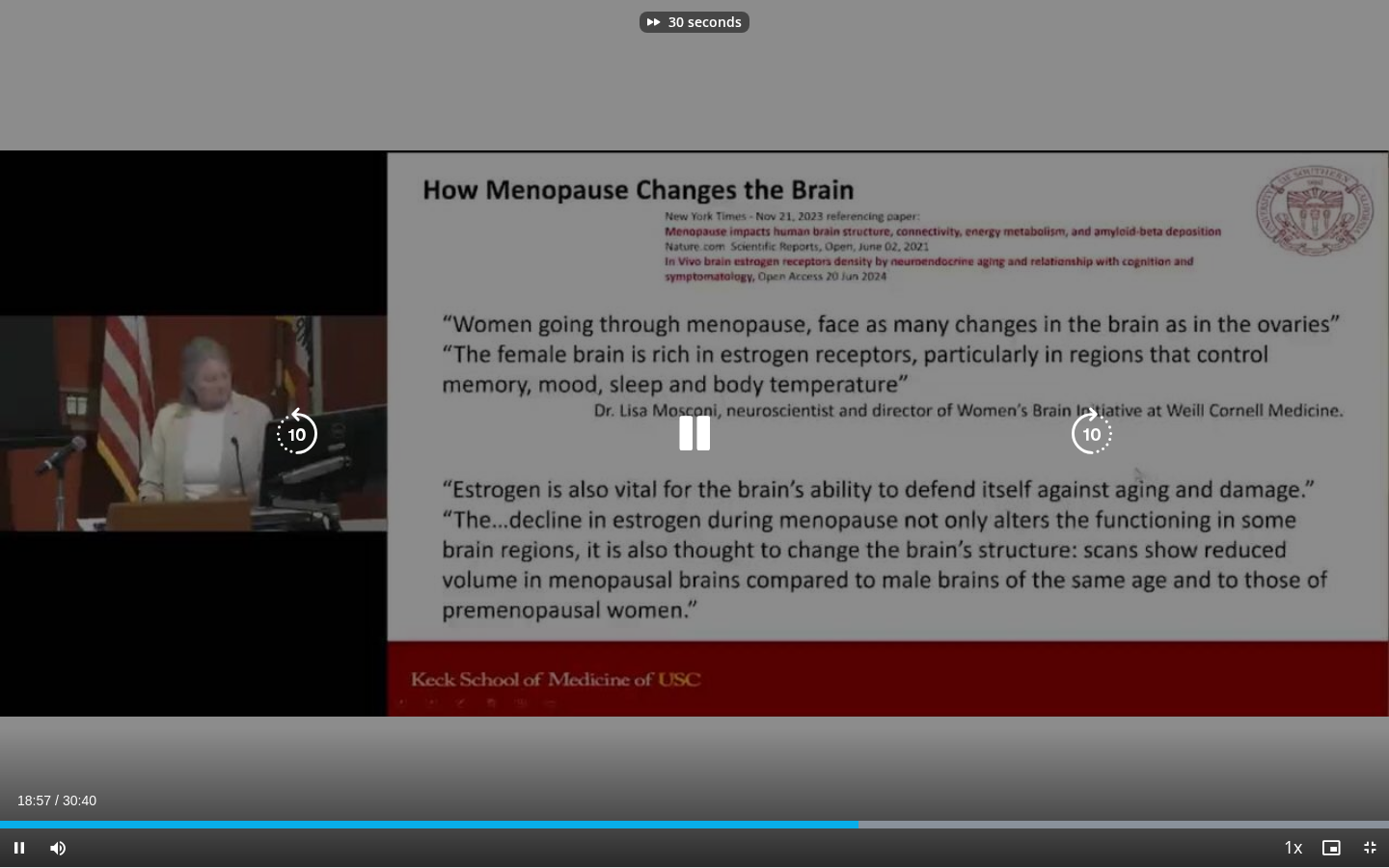 click at bounding box center [1092, 434] 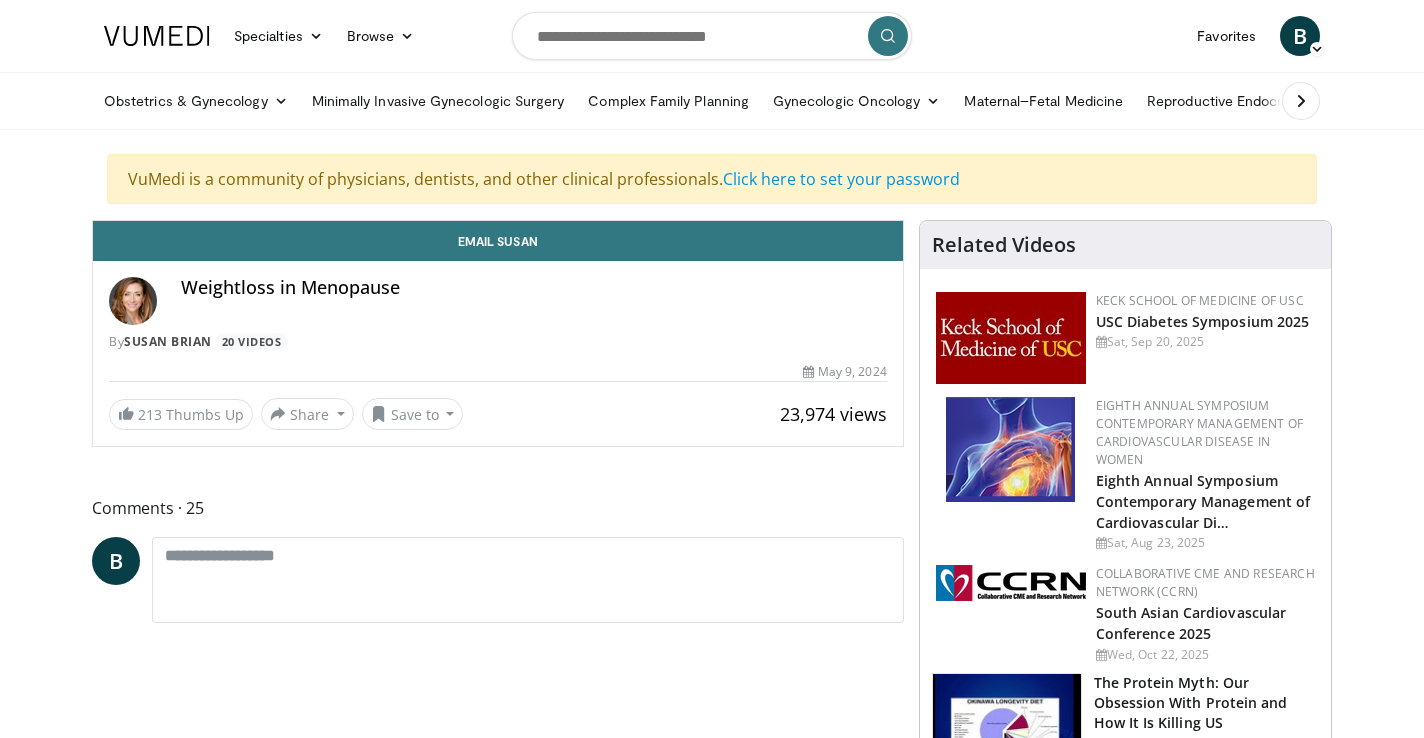 scroll, scrollTop: 0, scrollLeft: 0, axis: both 